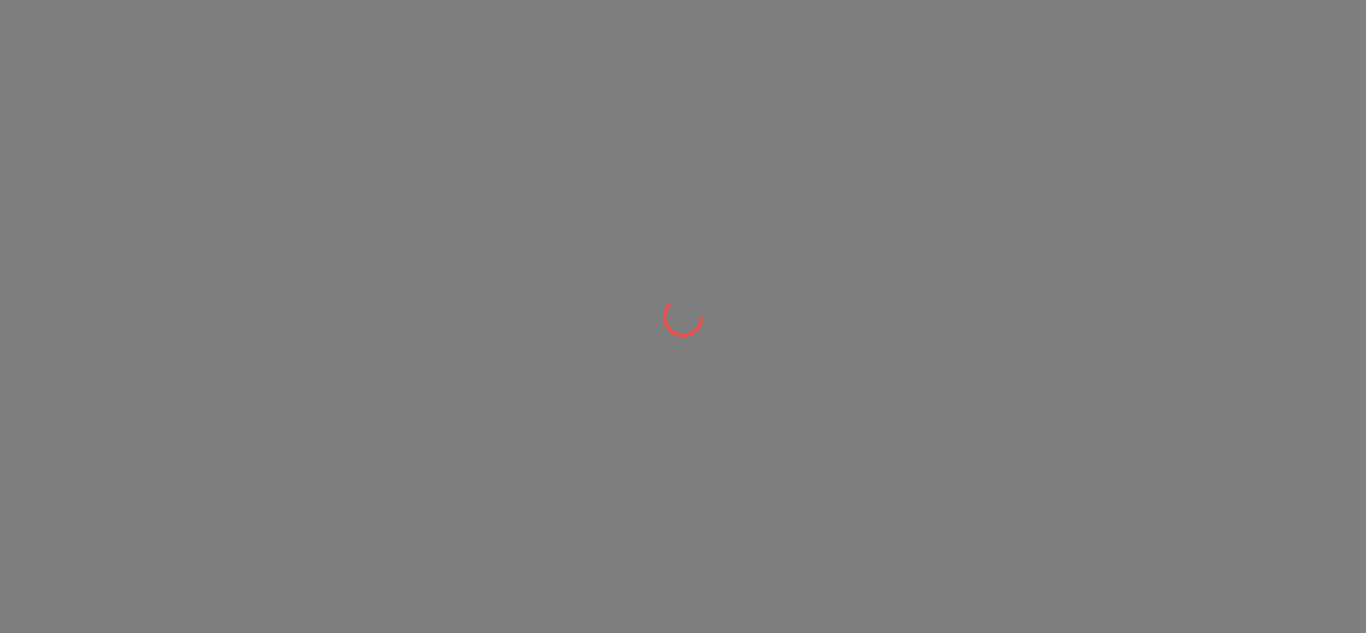 scroll, scrollTop: 0, scrollLeft: 0, axis: both 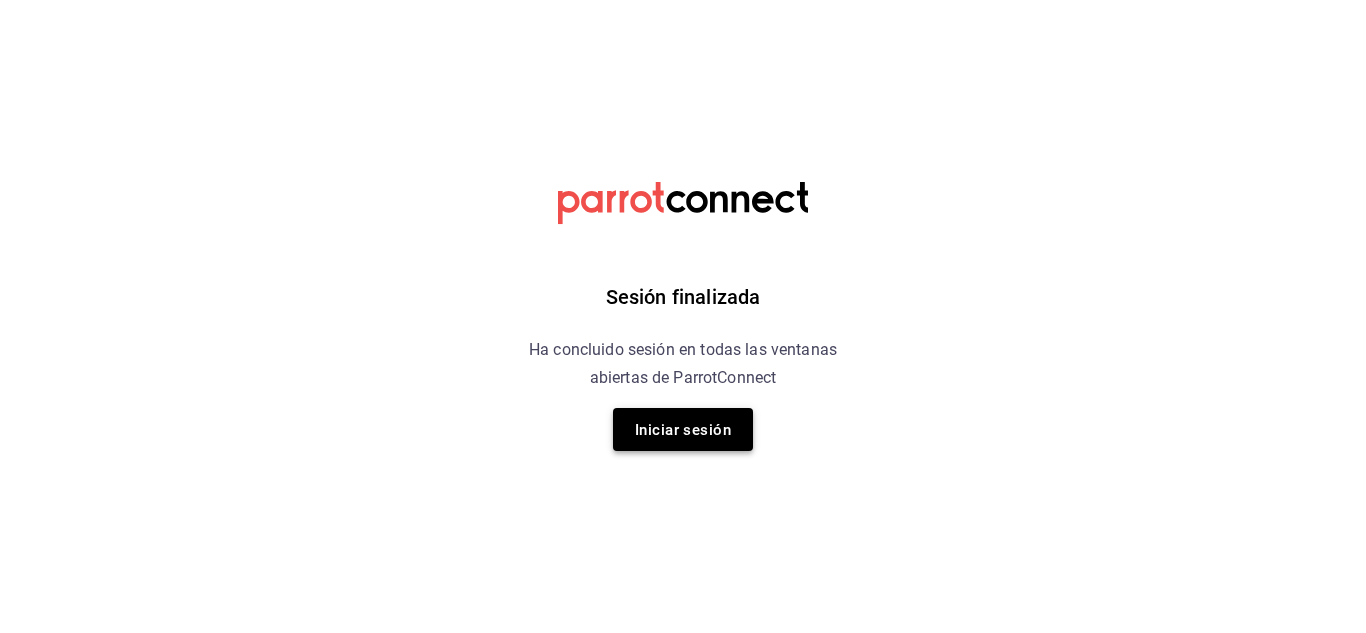 click on "Iniciar sesión" at bounding box center (683, 430) 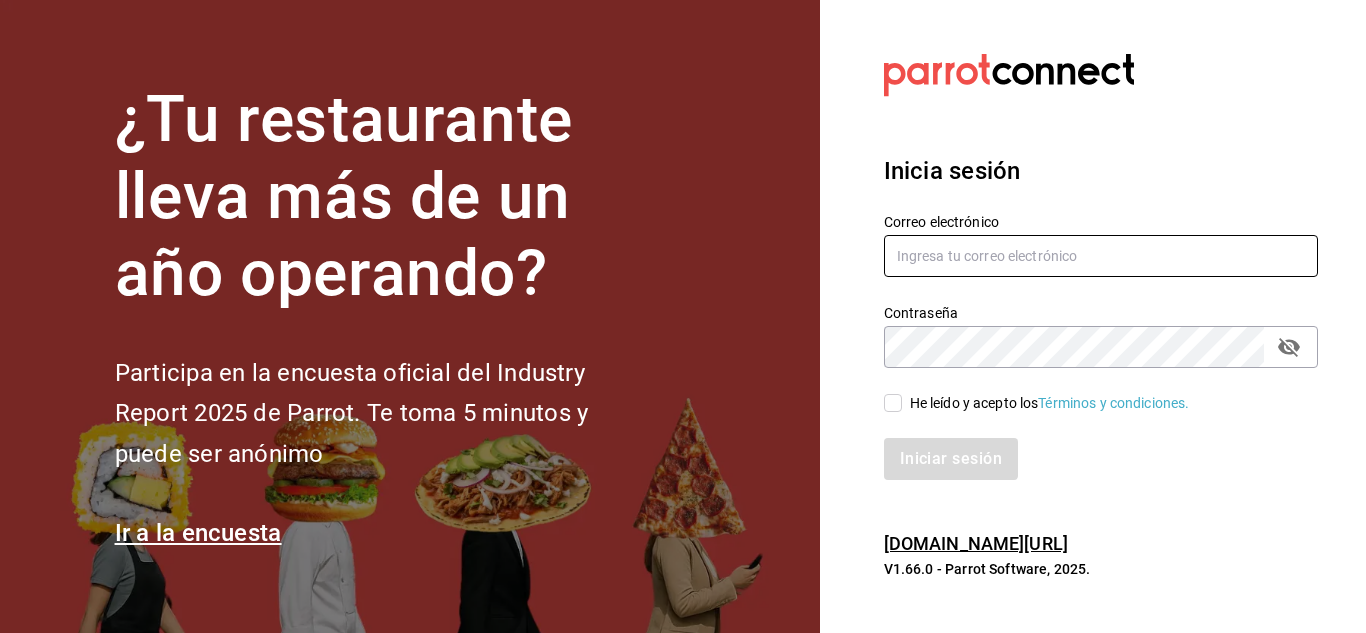 type on "[EMAIL_ADDRESS][DOMAIN_NAME]" 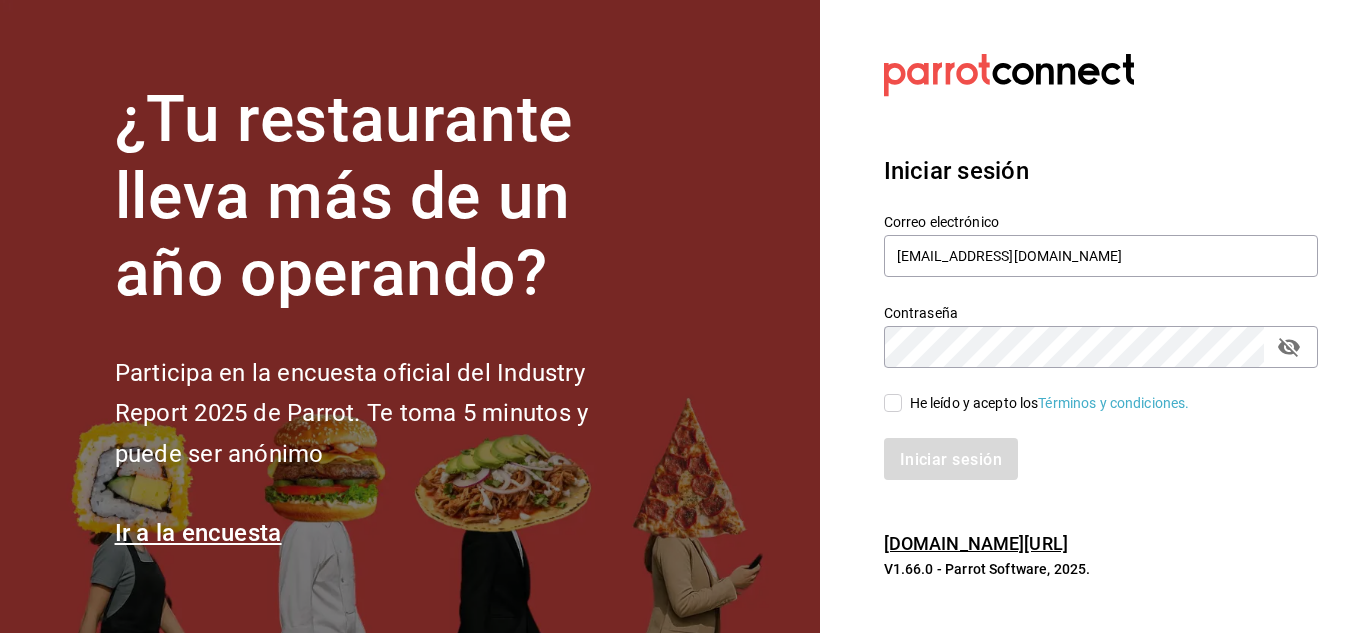 click on "He leído y acepto los  Términos y condiciones." at bounding box center (893, 403) 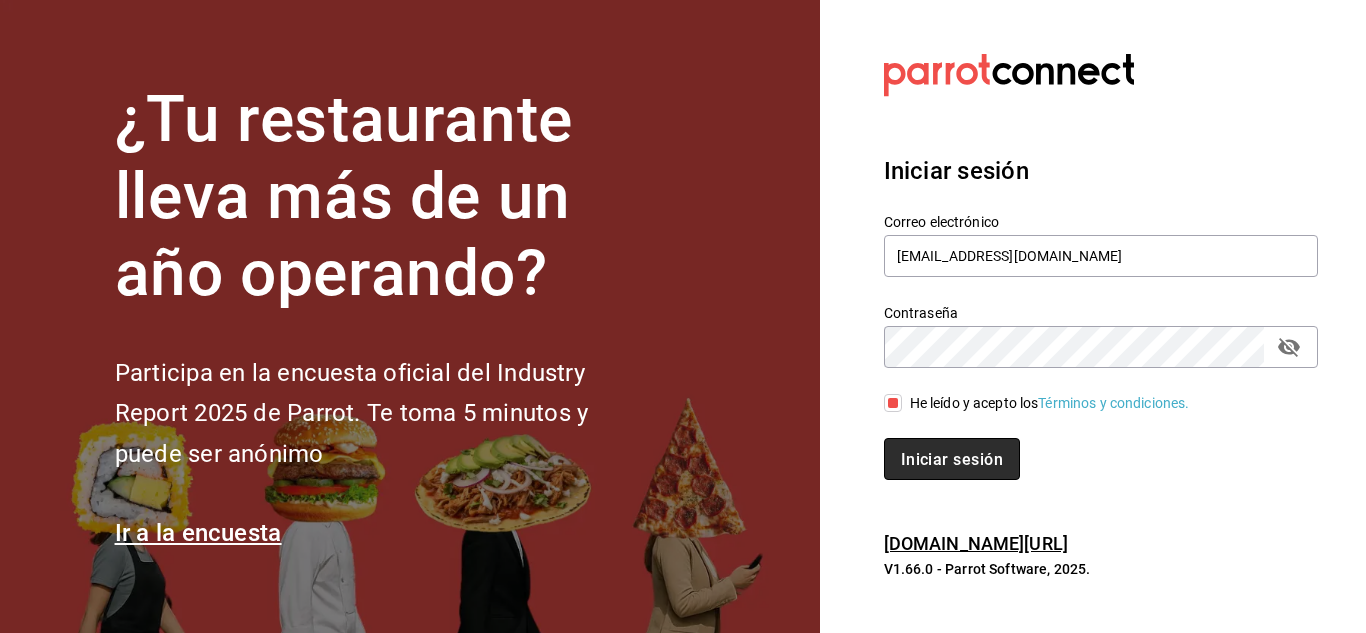 click on "Iniciar sesión" at bounding box center [952, 459] 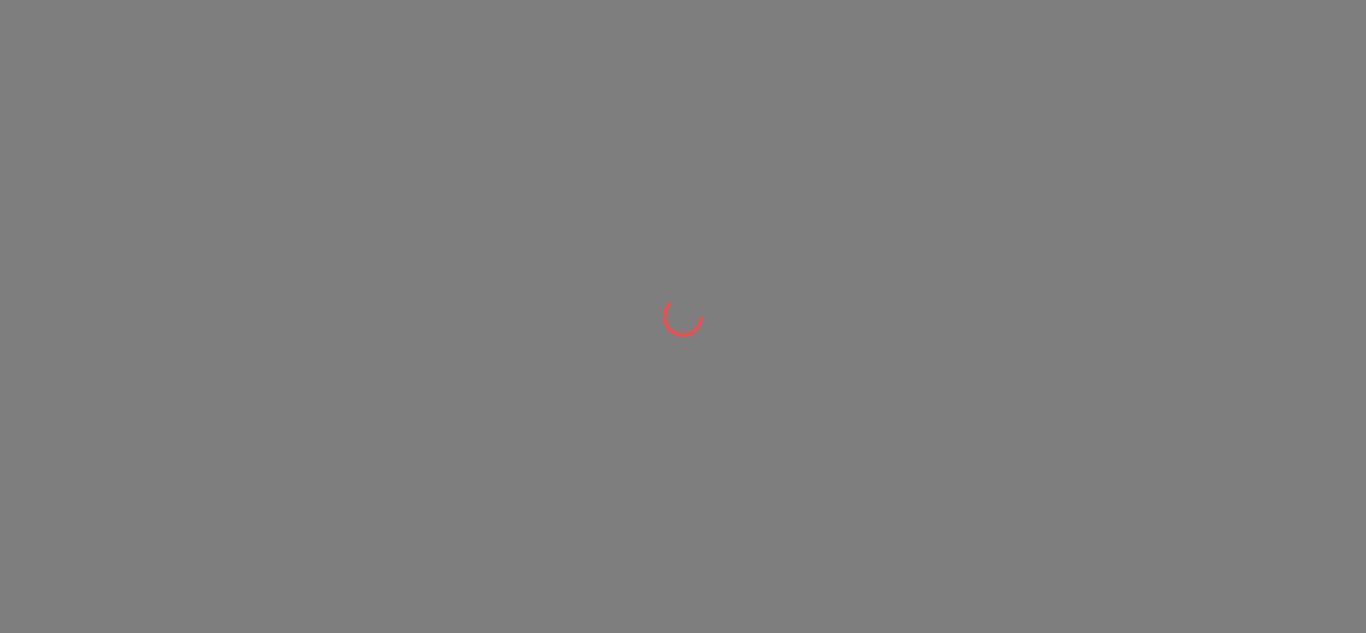 scroll, scrollTop: 0, scrollLeft: 0, axis: both 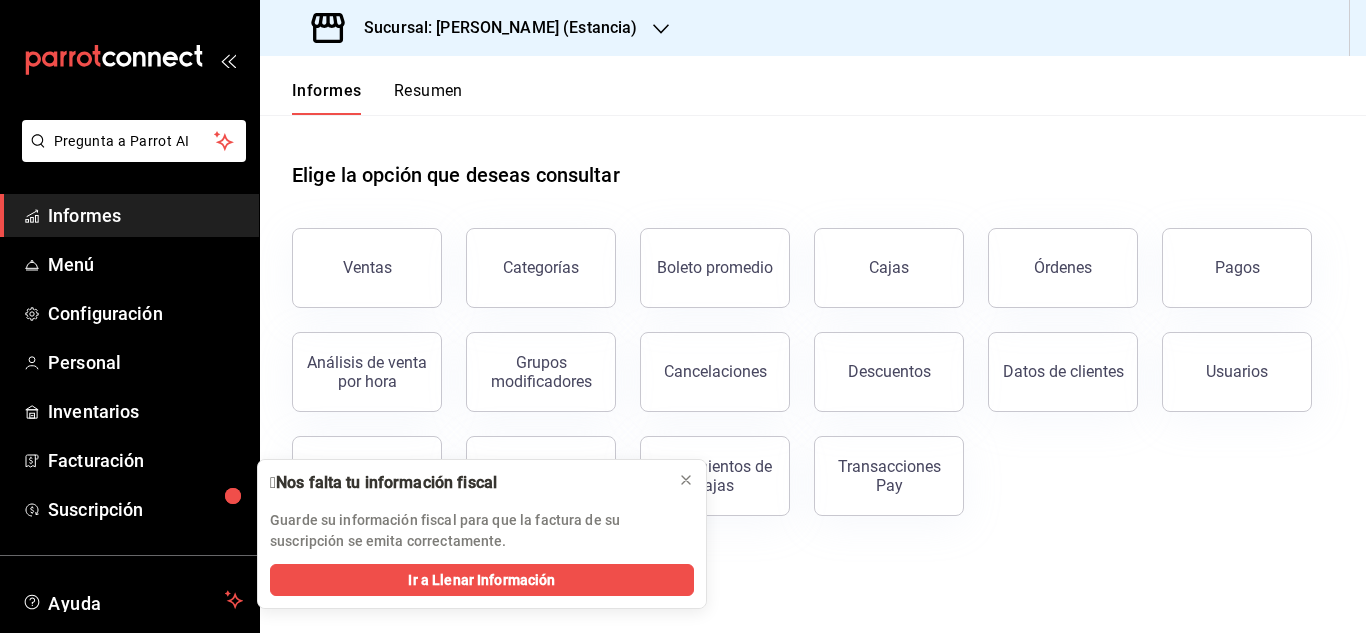 click on "Sucursal: [PERSON_NAME] (Estancia)" at bounding box center (476, 28) 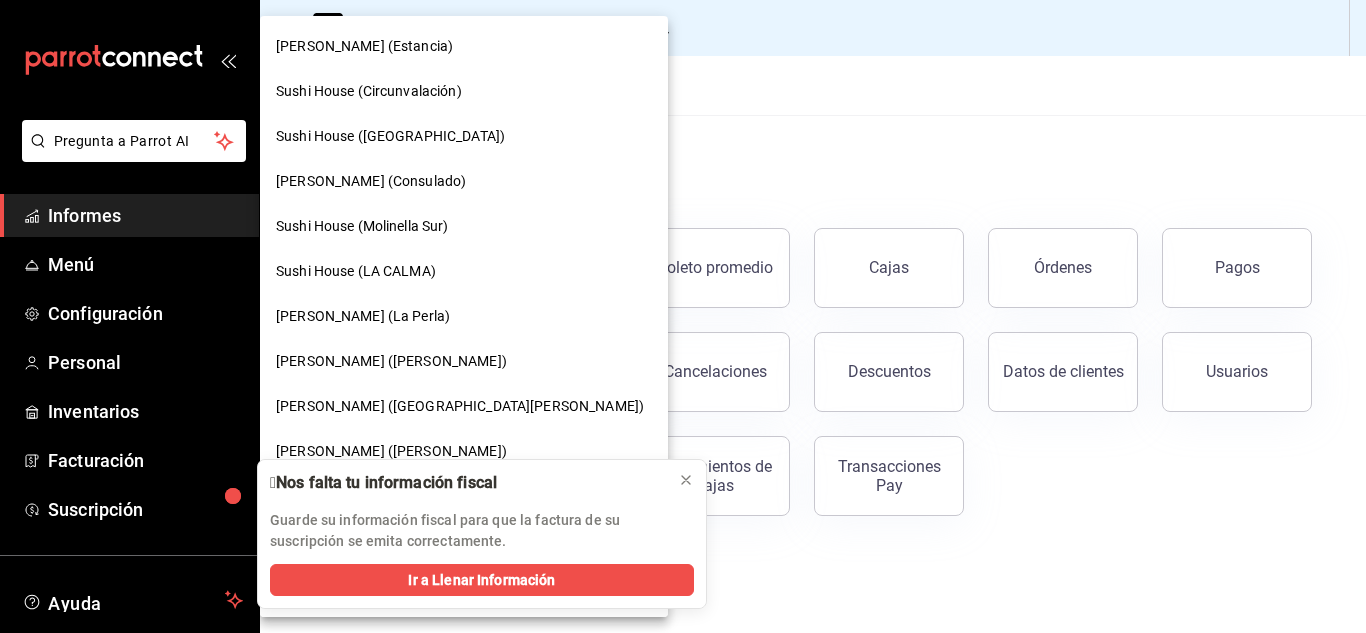 click on "[PERSON_NAME] (La Perla)" at bounding box center [363, 316] 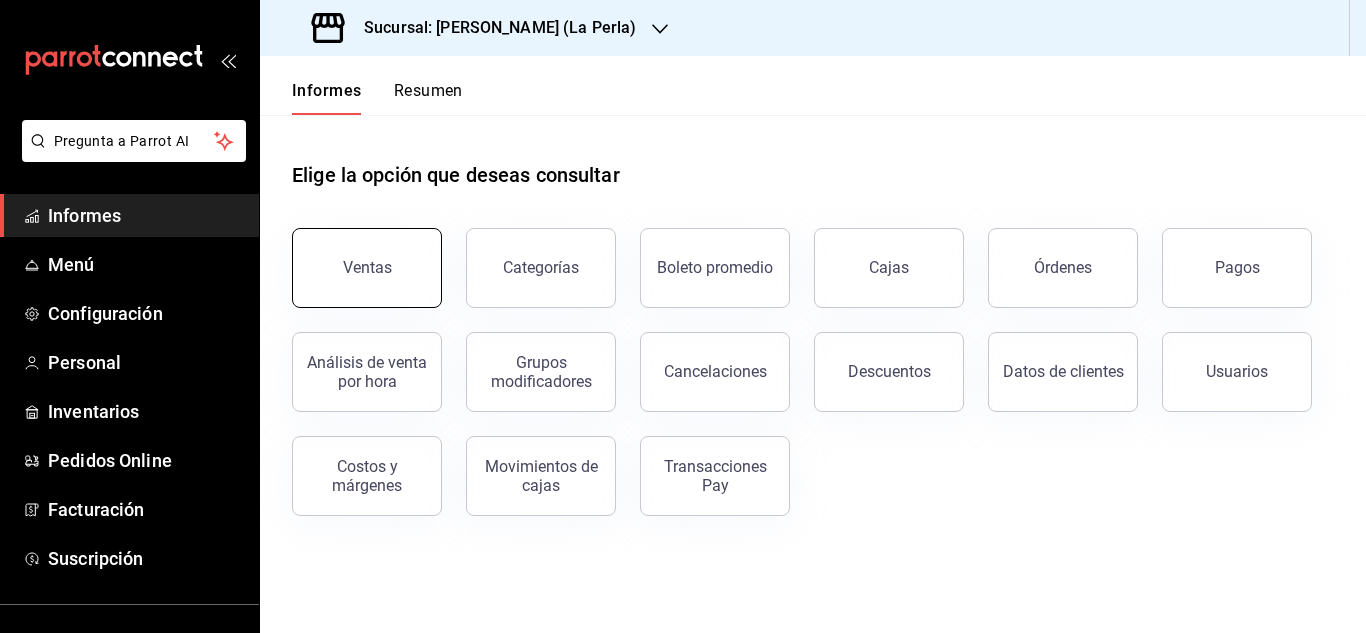click on "Ventas" at bounding box center (367, 268) 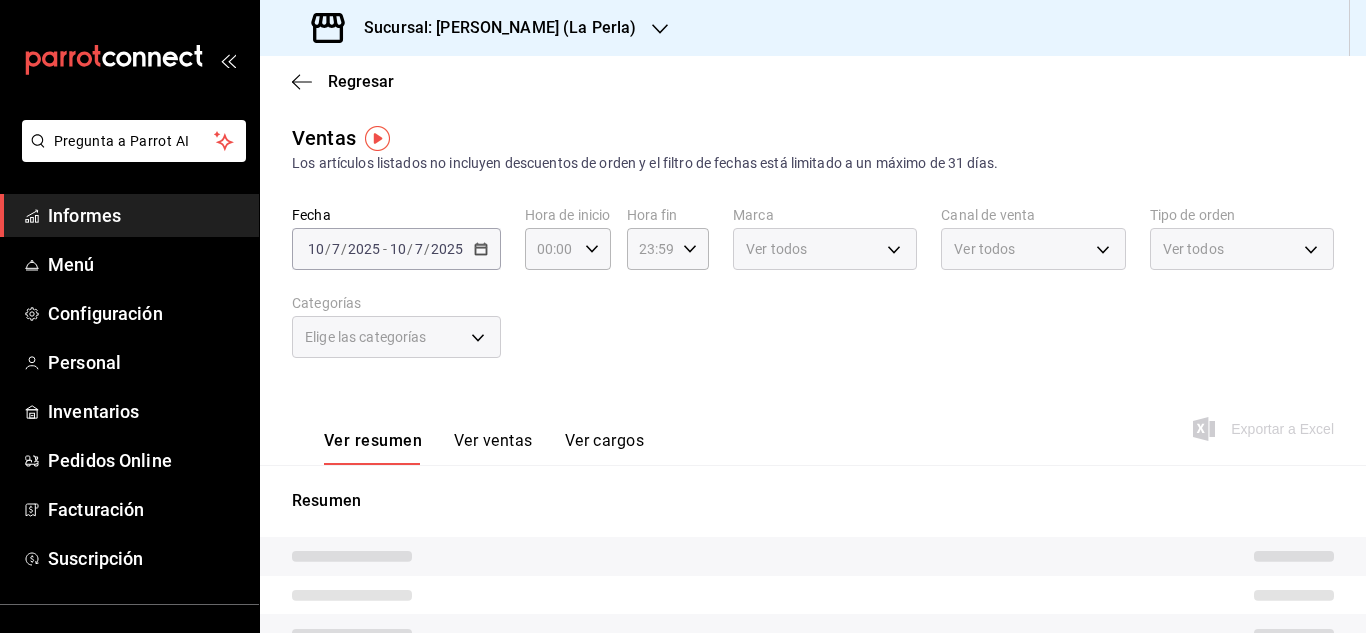 click on "2025-07-10 10 / 7 / 2025 - 2025-07-10 10 / 7 / 2025" at bounding box center [396, 249] 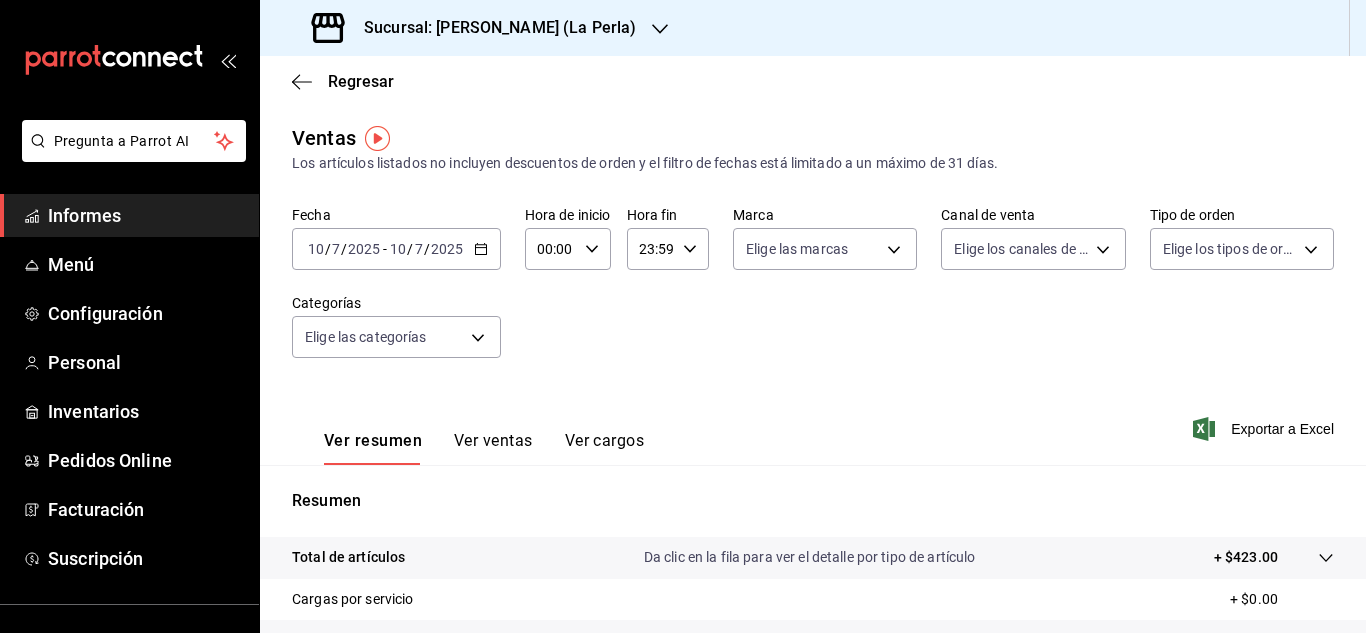 click 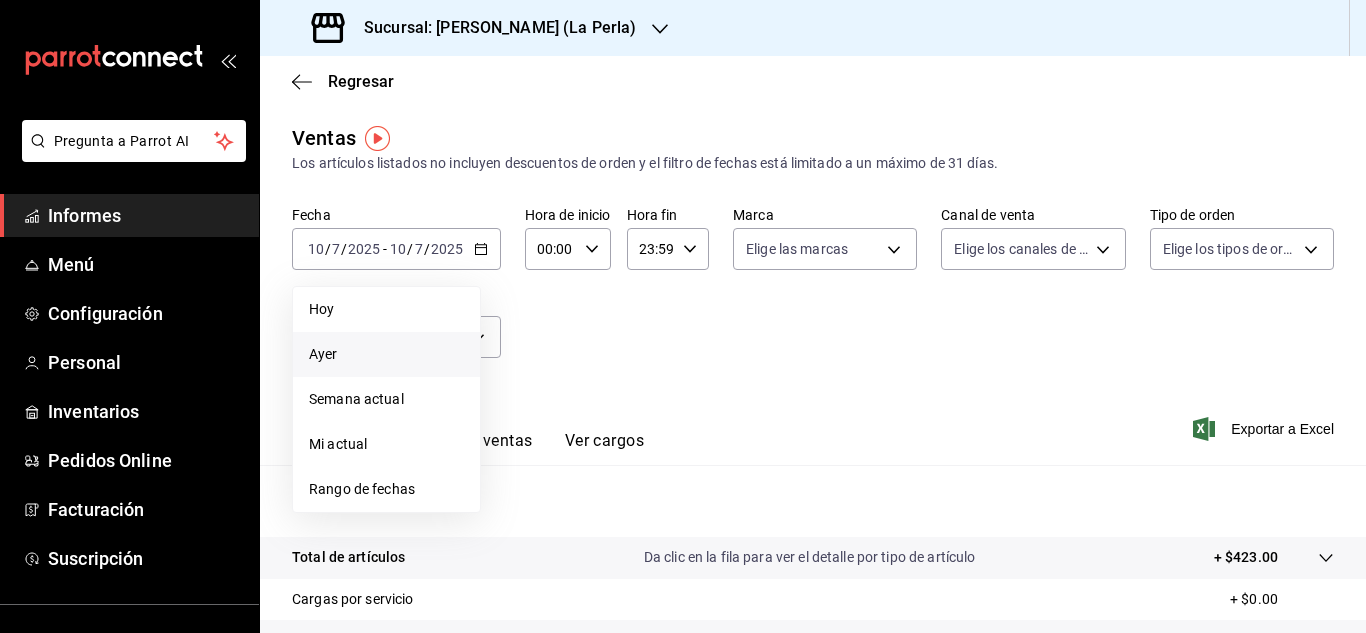 click on "Ayer" at bounding box center [386, 354] 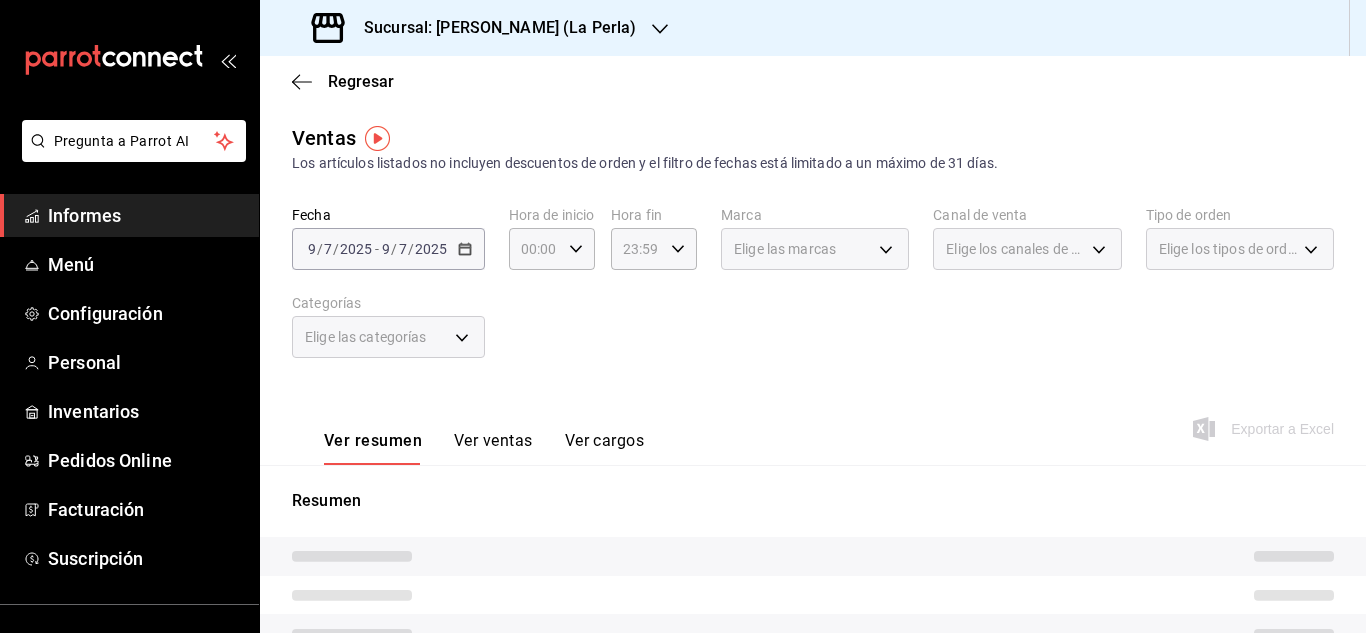 click on "Fecha 2025-07-09 9 / 7 / 2025 - 2025-07-09 9 / 7 / 2025 Hora de inicio 00:00 Hora de inicio Hora fin 23:59 Hora fin Marca Elige las marcas Canal de venta Elige los canales de venta Tipo de orden Elige los tipos de orden Categorías Elige las categorías" at bounding box center [813, 294] 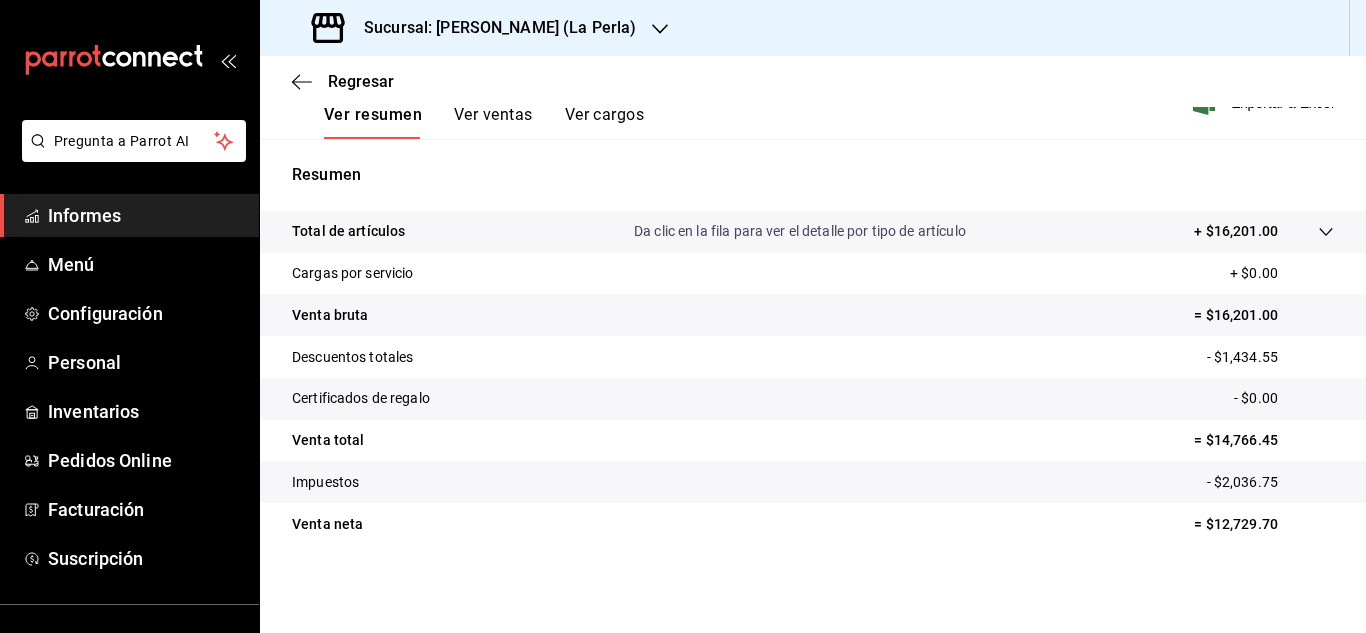 scroll, scrollTop: 120, scrollLeft: 0, axis: vertical 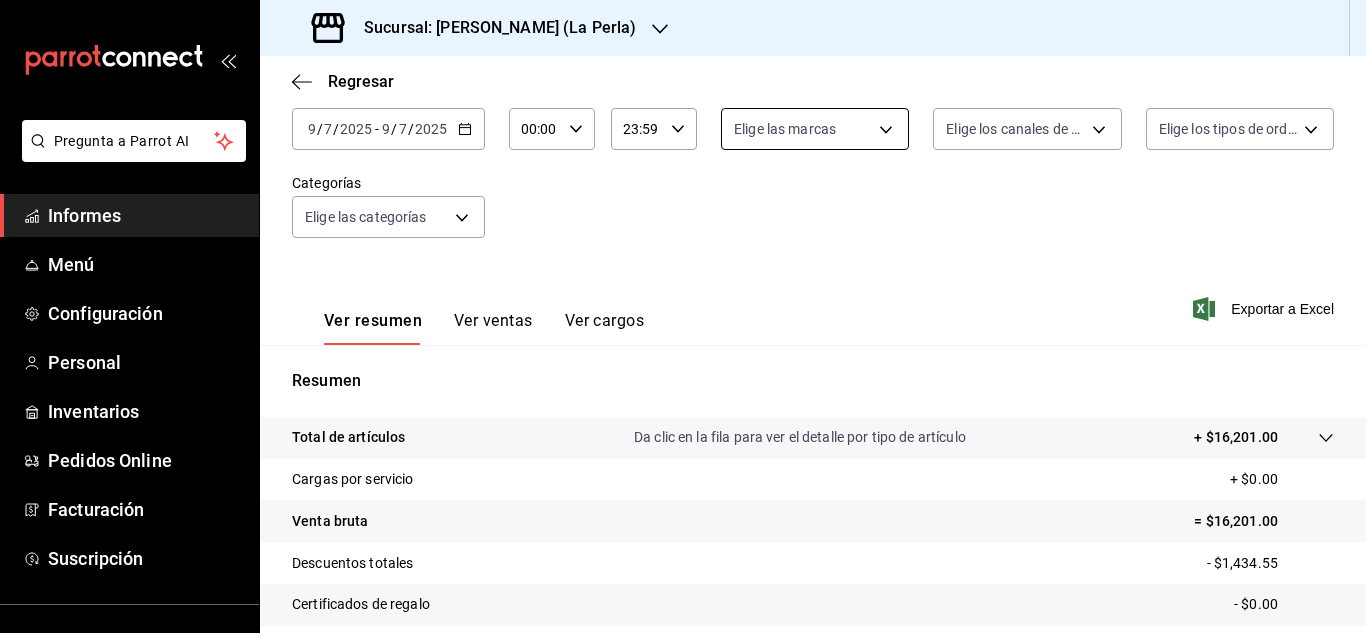 click on "Pregunta a Parrot AI Informes   Menú   Configuración   Personal   Inventarios   Pedidos Online   Facturación   Suscripción   Ayuda Recomendar loro   Sushi Express multiusuario   Sugerir nueva función   Sucursal: Genki Poke (La Perla) Regresar Ventas Los artículos listados no incluyen descuentos de orden y el filtro de fechas está limitado a un máximo de 31 días. Fecha 2025-07-09 9 / 7 / 2025 - 2025-07-09 9 / 7 / 2025 Hora de inicio 00:00 Hora de inicio Hora fin 23:59 Hora fin Marca Elige las marcas Canal de venta Elige los canales de venta Tipo de orden Elige los tipos de orden Categorías Elige las categorías Ver resumen Ver ventas Ver cargos Exportar a Excel Resumen Total de artículos Da clic en la fila para ver el detalle por tipo de artículo + $16,201.00 Cargas por servicio + $0.00 Venta bruta = $16,201.00 Descuentos totales - $1,434.55 Certificados de regalo - $0.00 Venta total = $14,766.45 Impuestos - $2,036.75 Venta neta = $12,729.70 Texto original Valora esta traducción Ver video tutorial" at bounding box center [683, 316] 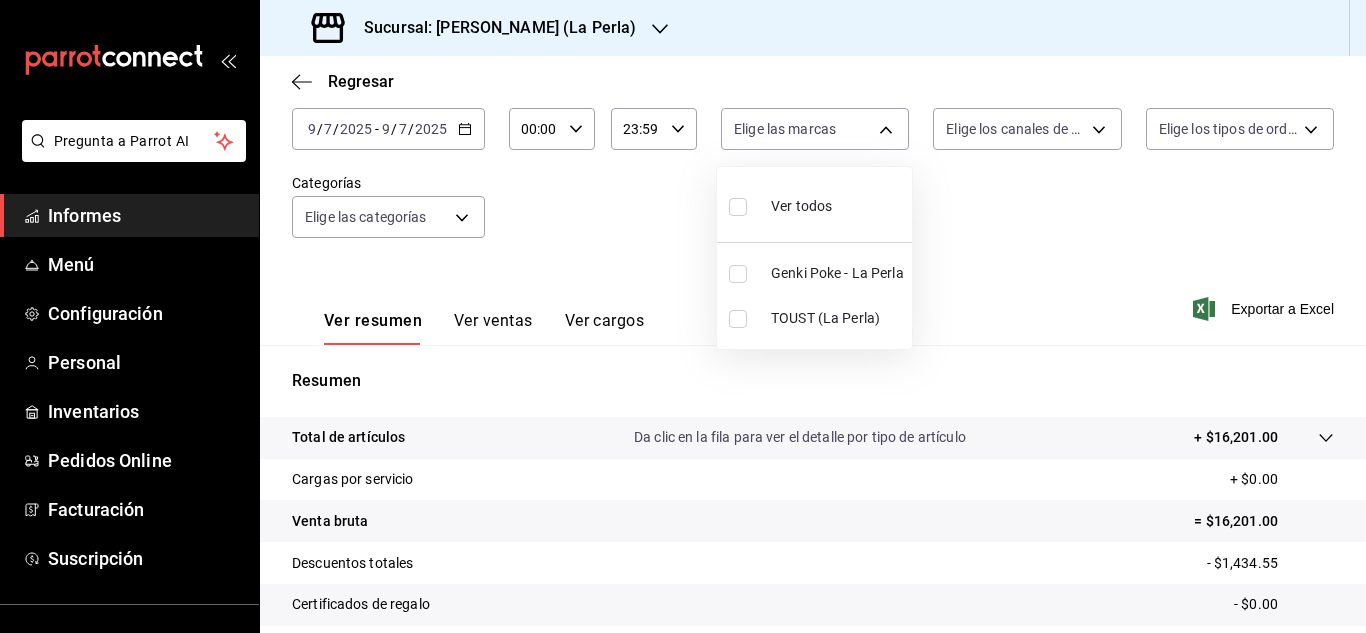 click at bounding box center [738, 274] 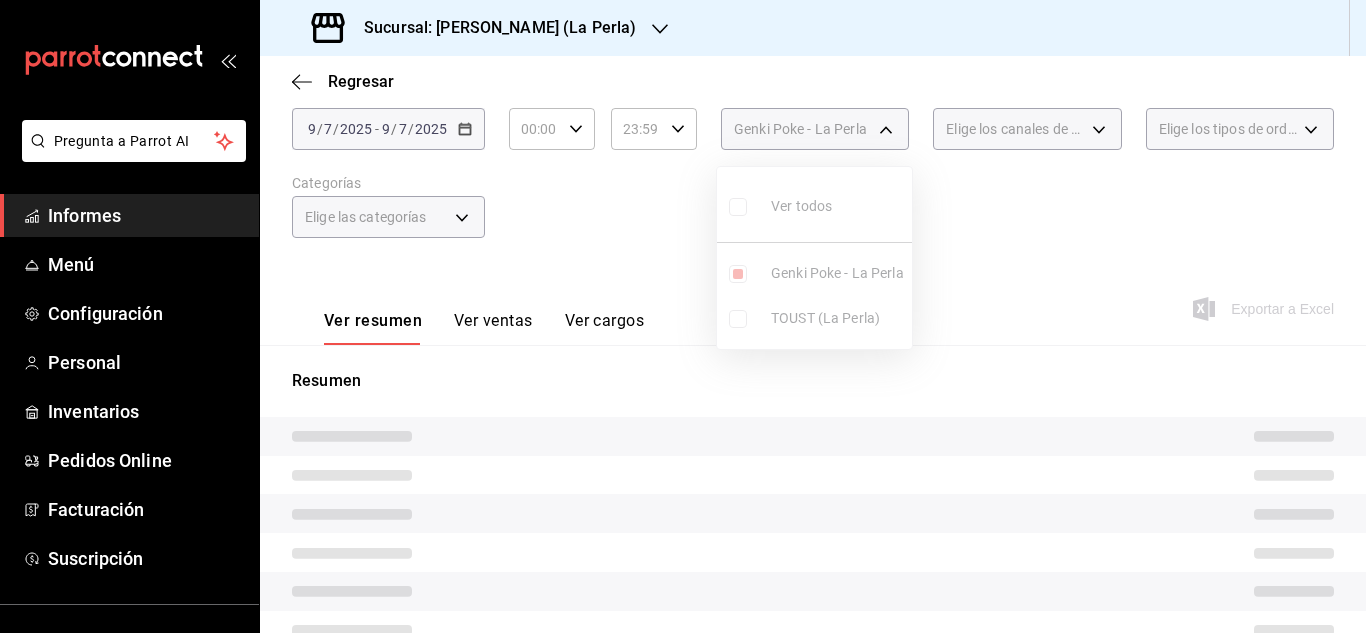 click at bounding box center (683, 316) 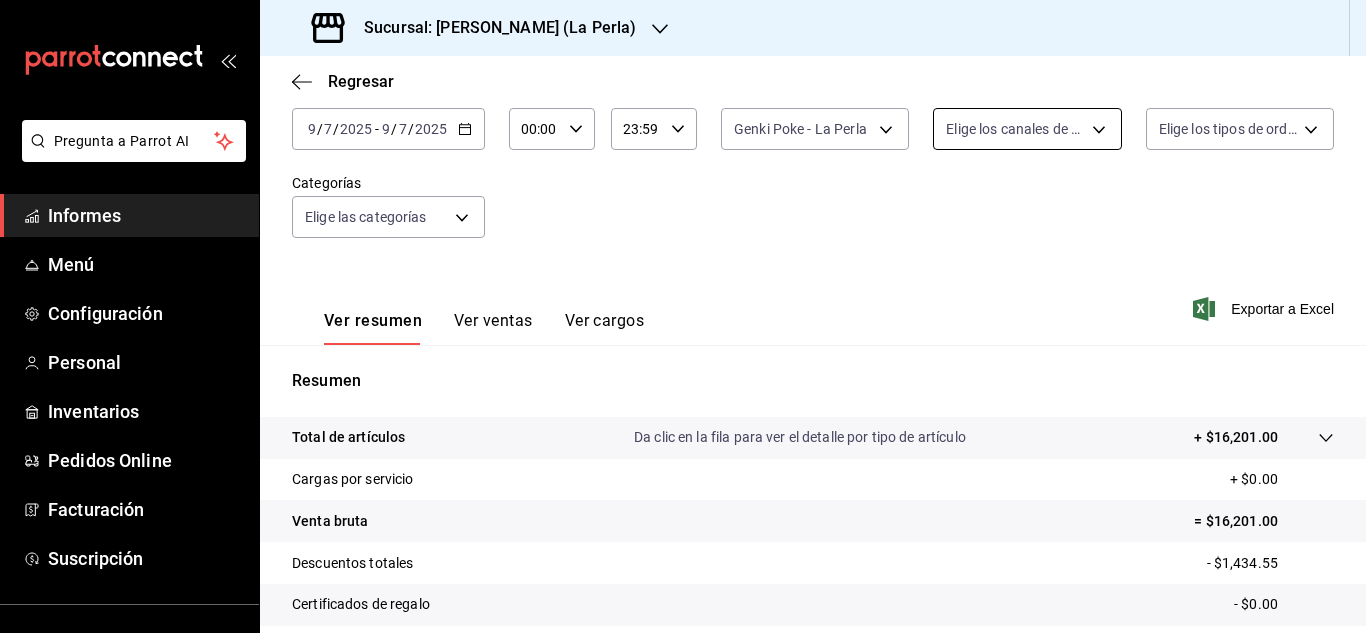 click on "Pregunta a Parrot AI Informes   Menú   Configuración   Personal   Inventarios   Pedidos Online   Facturación   Suscripción   Ayuda Recomendar loro   Sushi Express multiusuario   Sugerir nueva función   Sucursal: Genki Poke (La Perla) Regresar Ventas Los artículos listados no incluyen descuentos de orden y el filtro de fechas está limitado a un máximo de 31 días. Fecha 2025-07-09 9 / 7 / 2025 - 2025-07-09 9 / 7 / 2025 Hora de inicio 00:00 Hora de inicio Hora fin 23:59 Hora fin Marca Genki Poke - La Perla 63657dc0-0851-4c98-80e4-f8105bd6cb43 Canal de venta Elige los canales de venta Tipo de orden Elige los tipos de orden Categorías Elige las categorías Ver resumen Ver ventas Ver cargos Exportar a Excel Resumen Total de artículos Da clic en la fila para ver el detalle por tipo de artículo + $16,201.00 Cargas por servicio + $0.00 Venta bruta = $16,201.00 Descuentos totales - $1,434.55 Certificados de regalo - $0.00 Venta total = $14,766.45 Impuestos - $2,036.75 Venta neta = $12,729.70 Texto original" at bounding box center [683, 316] 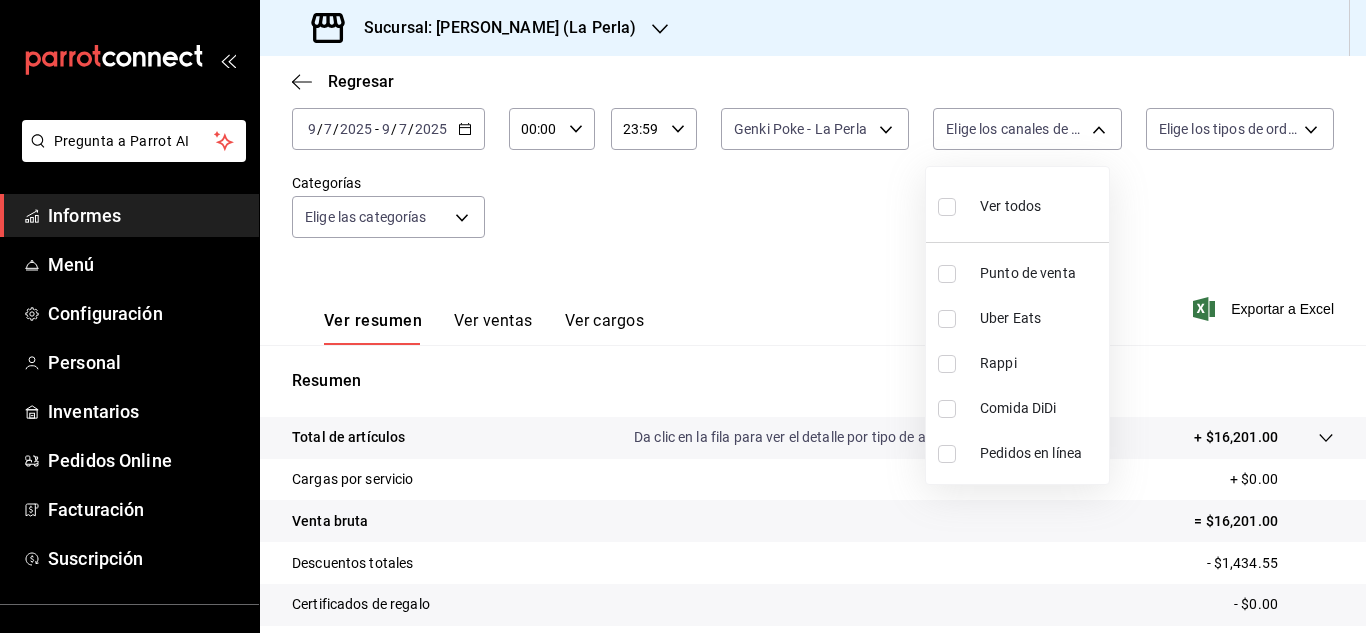 click at bounding box center (947, 319) 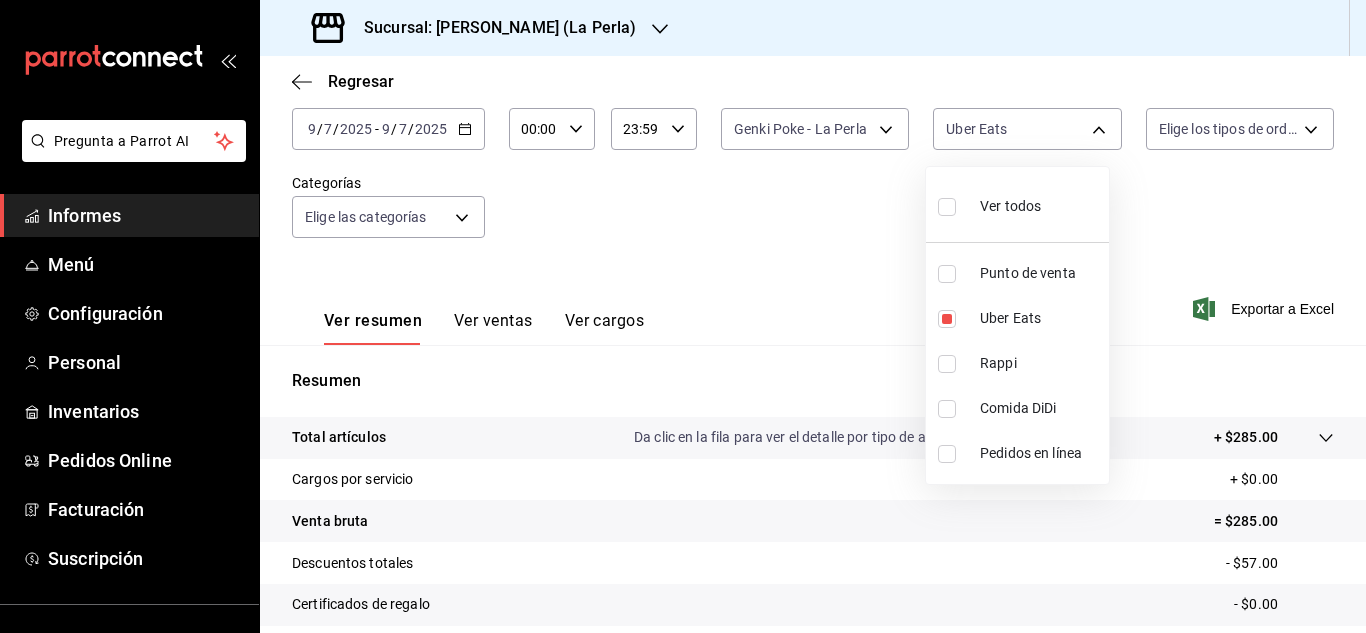 click at bounding box center [683, 316] 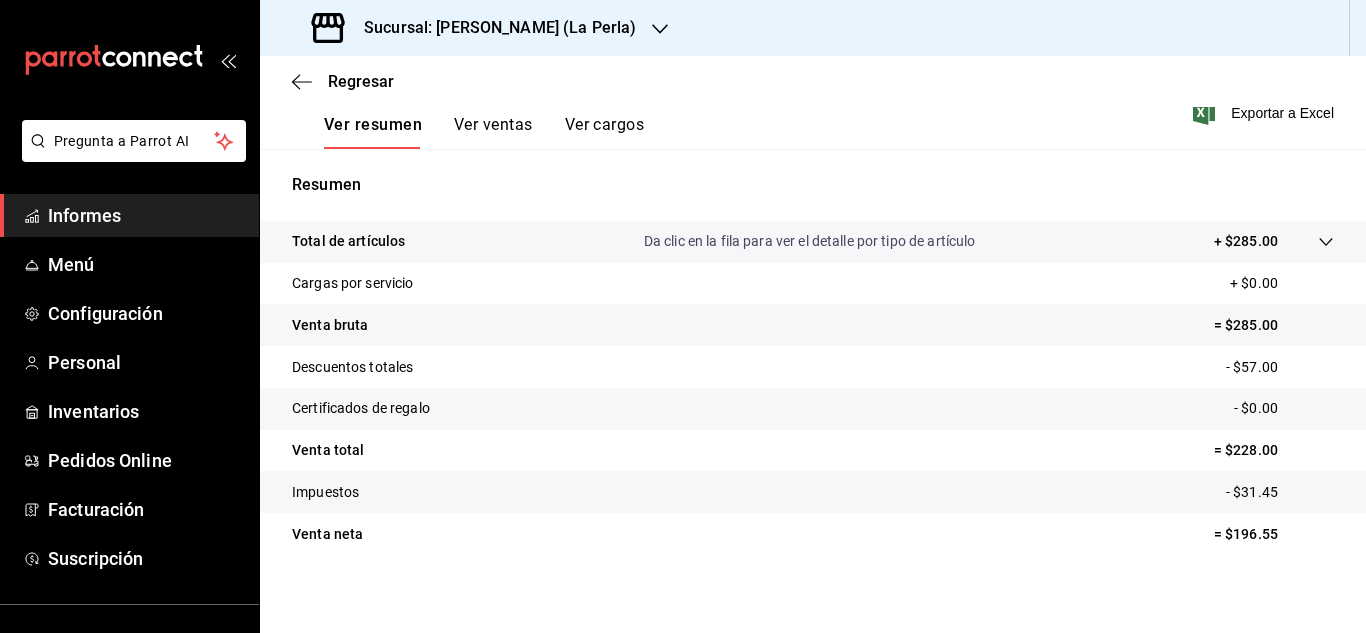 scroll, scrollTop: 326, scrollLeft: 0, axis: vertical 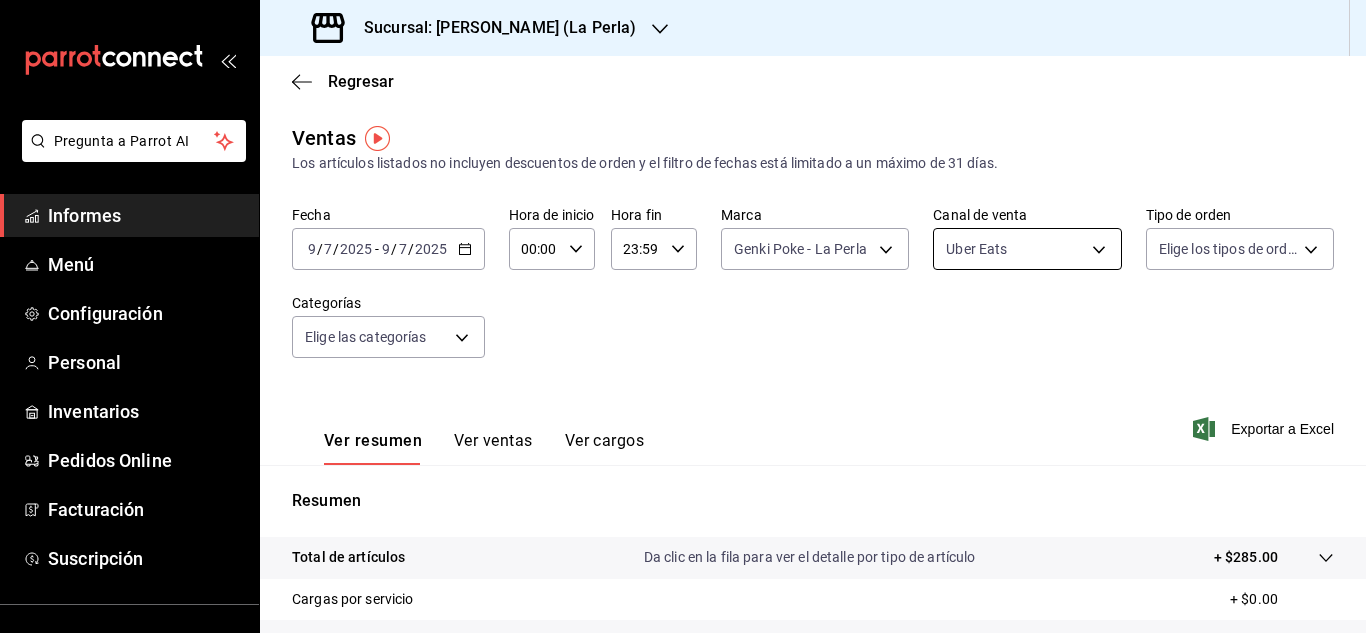 click on "Pregunta a Parrot AI Informes   Menú   Configuración   Personal   Inventarios   Pedidos Online   Facturación   Suscripción   Ayuda Recomendar loro   Sushi Express multiusuario   Sugerir nueva función   Sucursal: Genki Poke (La Perla) Regresar Ventas Los artículos listados no incluyen descuentos de orden y el filtro de fechas está limitado a un máximo de 31 días. Fecha 2025-07-09 9 / 7 / 2025 - 2025-07-09 9 / 7 / 2025 Hora de inicio 00:00 Hora de inicio Hora fin 23:59 Hora fin Marca Genki Poke - La Perla 63657dc0-0851-4c98-80e4-f8105bd6cb43 Canal de venta Uber Eats UBER_EATS Tipo de orden Elige los tipos de orden Categorías Elige las categorías Ver resumen Ver ventas Ver cargos Exportar a Excel Resumen Total de artículos Da clic en la fila para ver el detalle por tipo de artículo + $285.00 Cargas por servicio + $0.00 Venta bruta = $285.00 Descuentos totales - $57.00 Certificados de regalo - $0.00 Venta total = $228.00 Impuestos - $31.45 Venta neta = $196.55 Texto original Valora esta traducción" at bounding box center [683, 316] 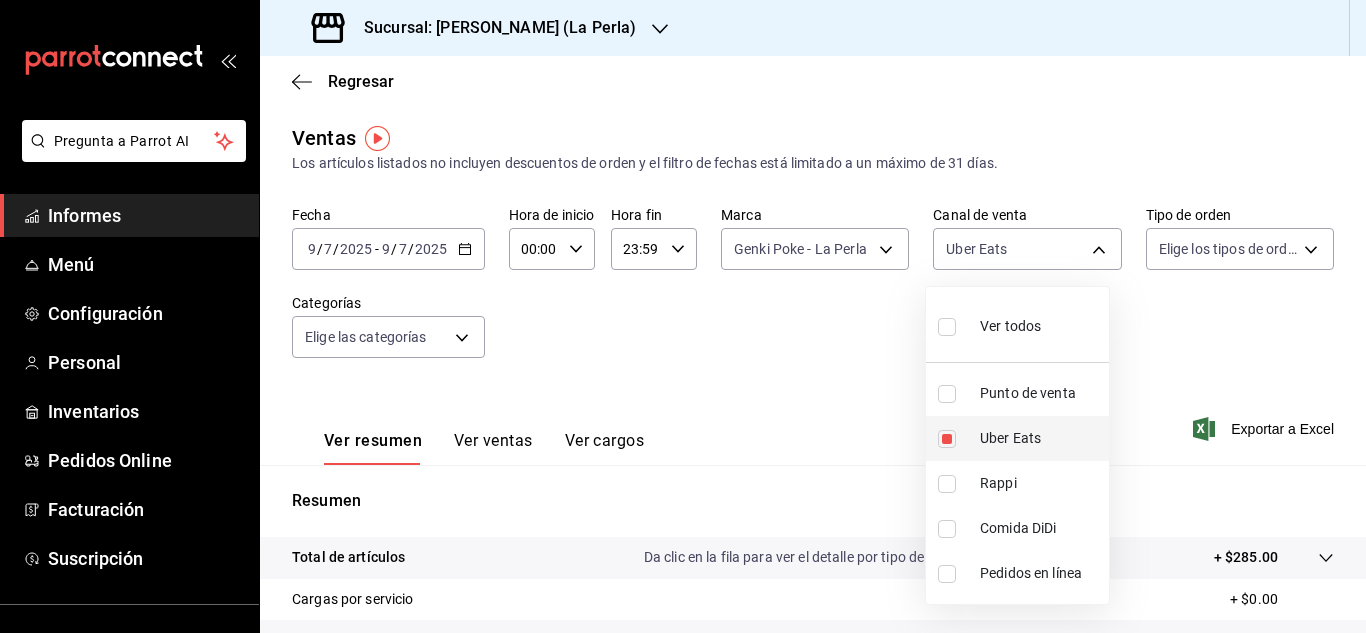 click at bounding box center (947, 439) 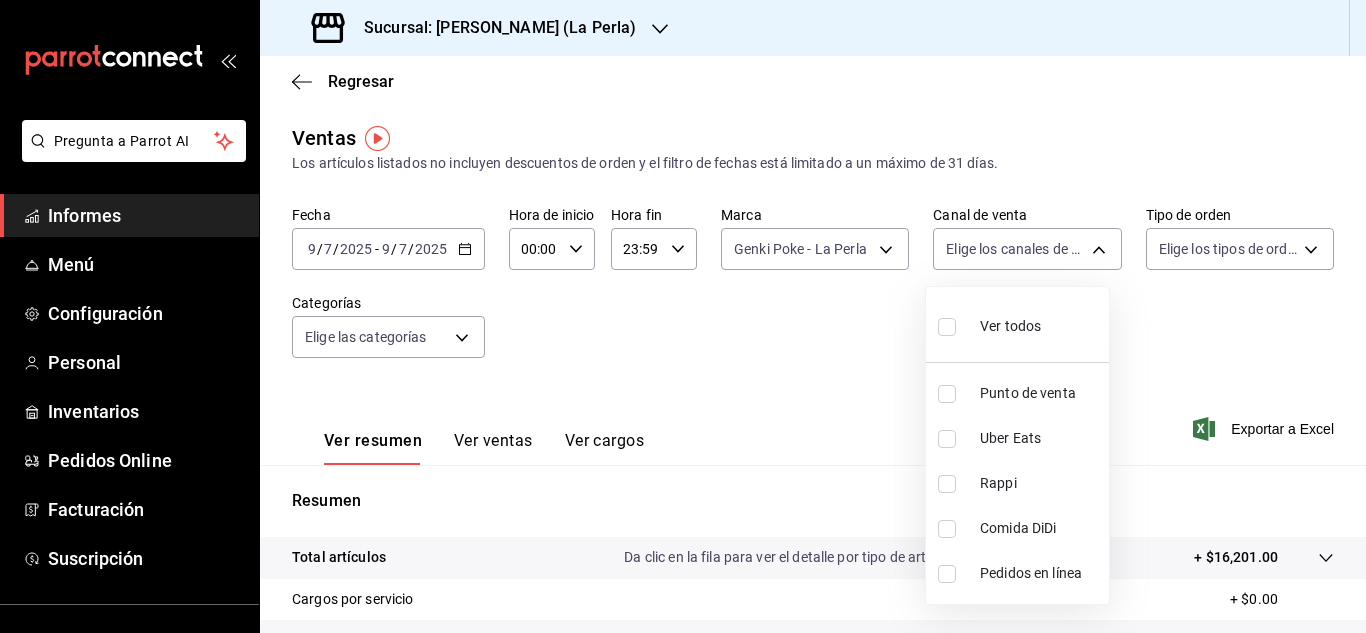 click on "Rappi" at bounding box center [1017, 483] 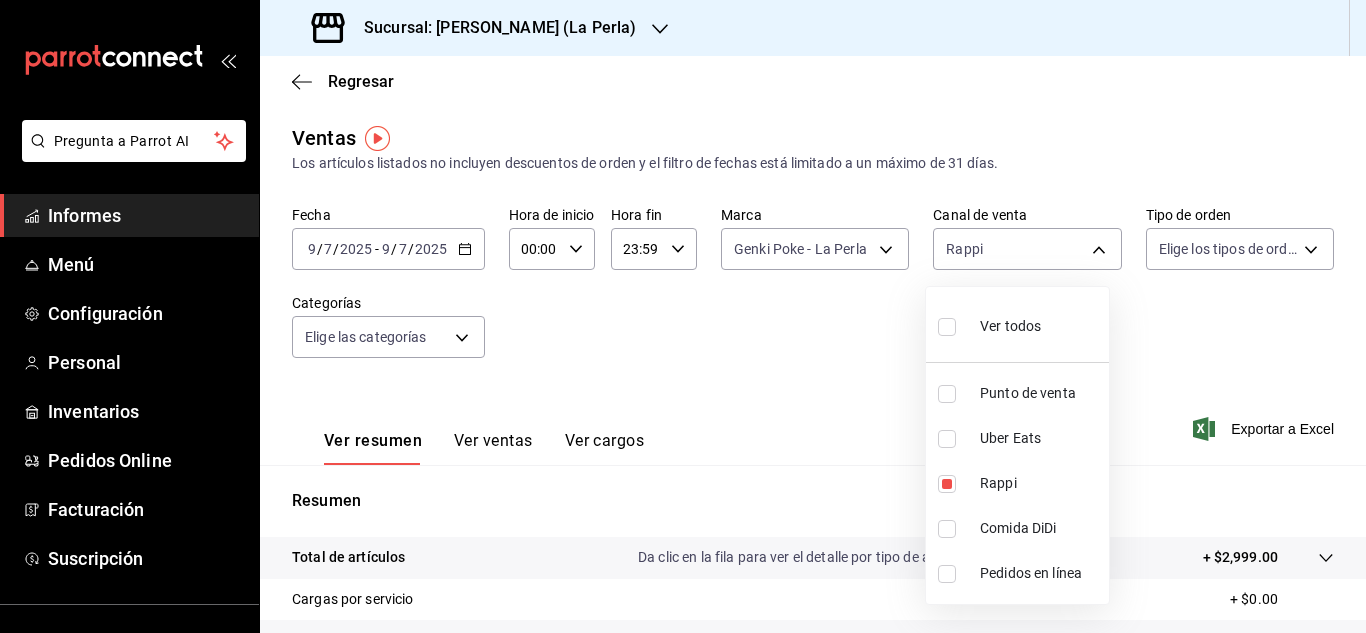 click at bounding box center [683, 316] 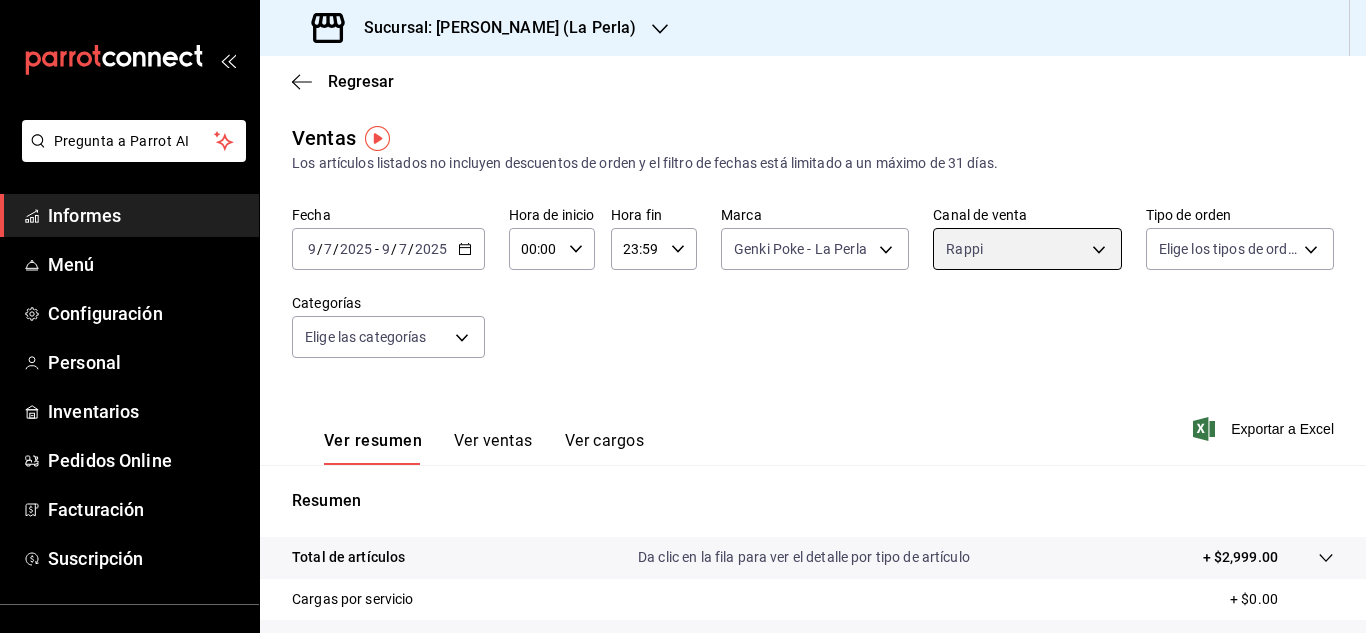scroll, scrollTop: 326, scrollLeft: 0, axis: vertical 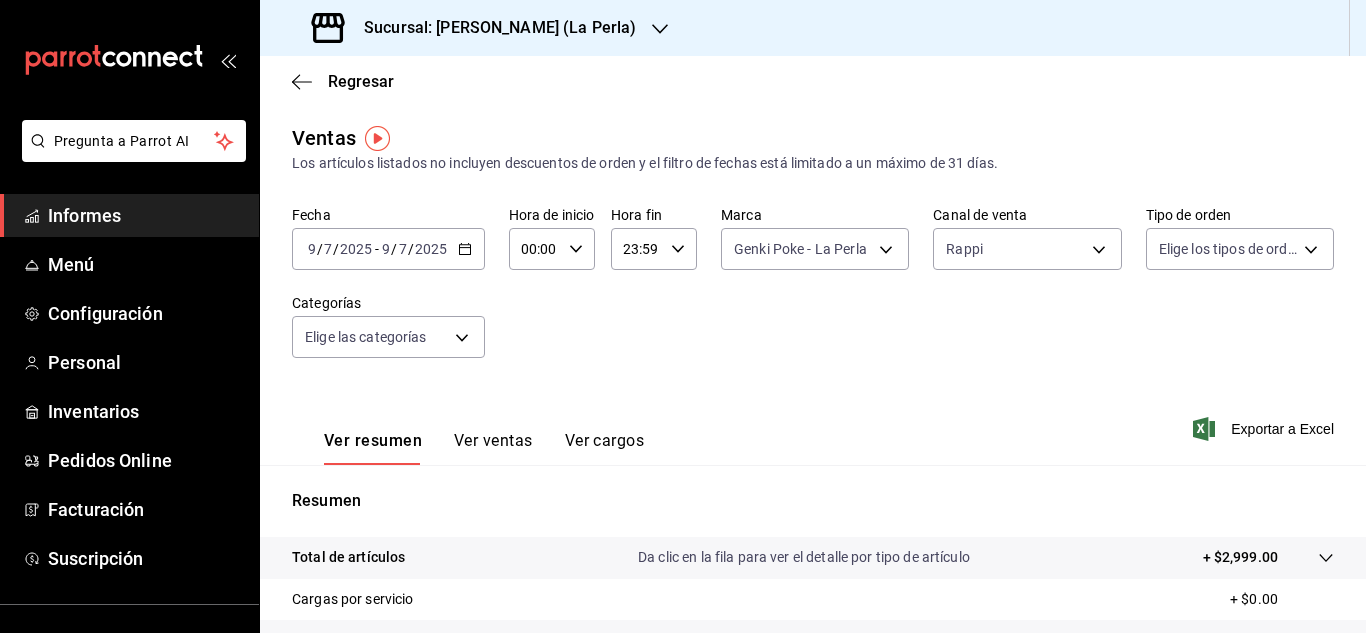 click on "Canal de venta" at bounding box center [1027, 215] 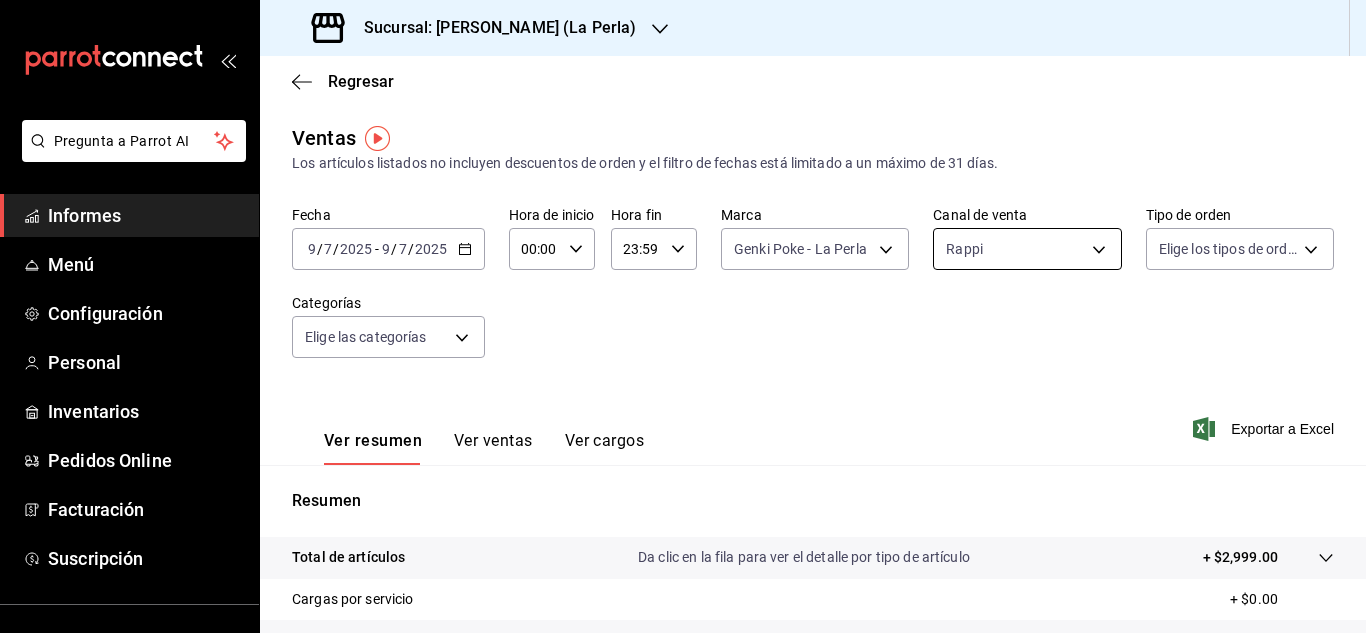 click on "Pregunta a Parrot AI Informes   Menú   Configuración   Personal   Inventarios   Pedidos Online   Facturación   Suscripción   Ayuda Recomendar loro   Sushi Express multiusuario   Sugerir nueva función   Sucursal: Genki Poke (La Perla) Regresar Ventas Los artículos listados no incluyen descuentos de orden y el filtro de fechas está limitado a un máximo de 31 días. Fecha 2025-07-09 9 / 7 / 2025 - 2025-07-09 9 / 7 / 2025 Hora de inicio 00:00 Hora de inicio Hora fin 23:59 Hora fin Marca Genki Poke - La Perla 63657dc0-0851-4c98-80e4-f8105bd6cb43 Canal de venta Rappi RAPPI Tipo de orden Elige los tipos de orden Categorías Elige las categorías Ver resumen Ver ventas Ver cargos Exportar a Excel Resumen Total de artículos Da clic en la fila para ver el detalle por tipo de artículo + $2,999.00 Cargas por servicio + $0.00 Venta bruta = $2,999.00 Descuentos totales - $688.50 Certificados de regalo - $0.00 Venta total = $2,310.50 Impuestos - $318.69 Venta neta = $1,991.81 Texto original Valora esta traducción" at bounding box center [683, 316] 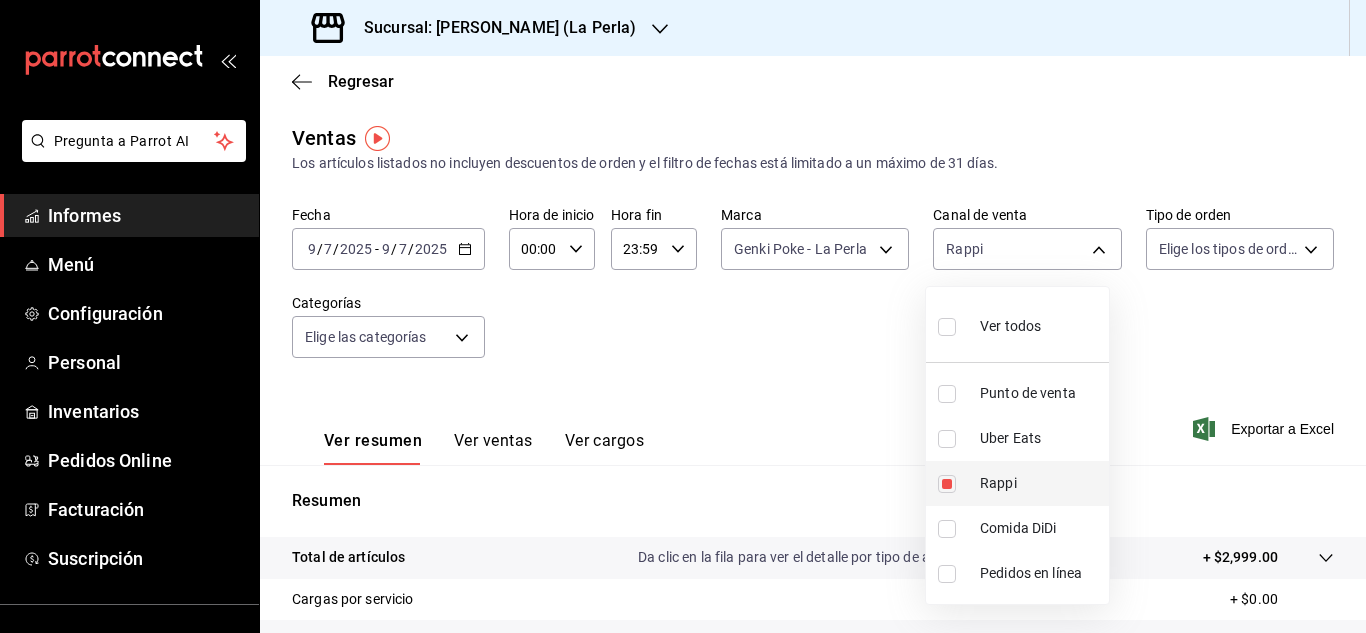click at bounding box center (947, 484) 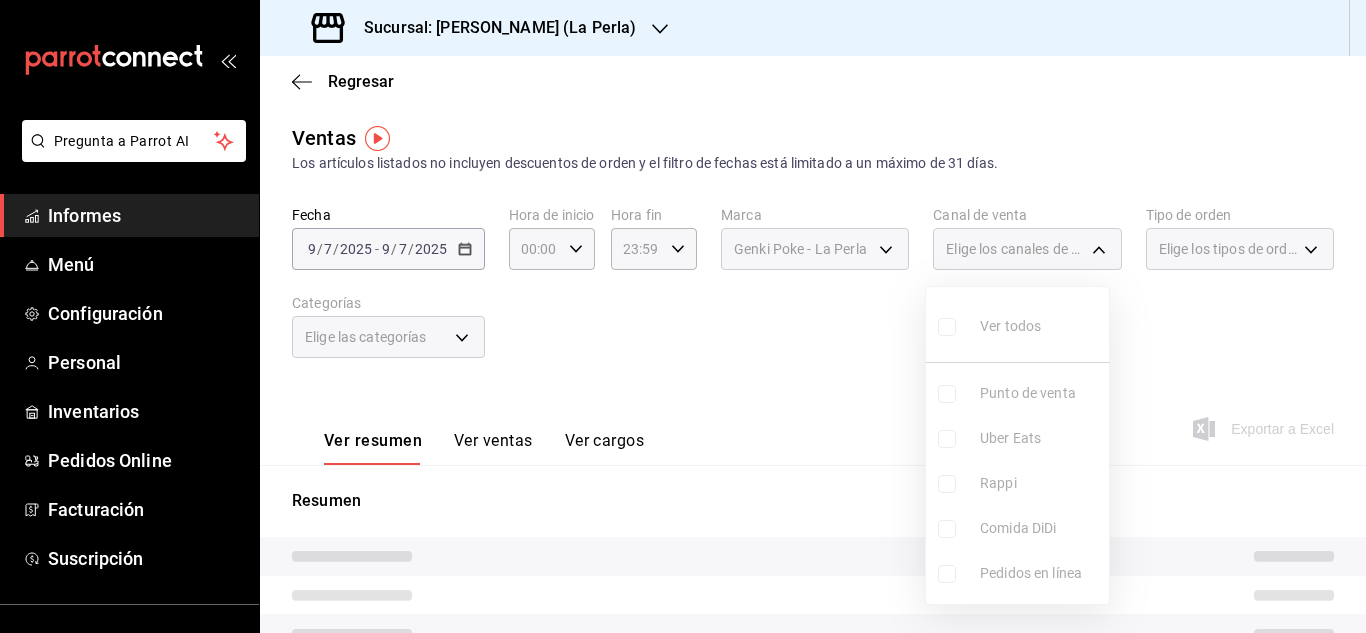 click on "Ver todos Punto de venta Uber Eats Rappi Comida DiDi Pedidos en línea" at bounding box center (1017, 445) 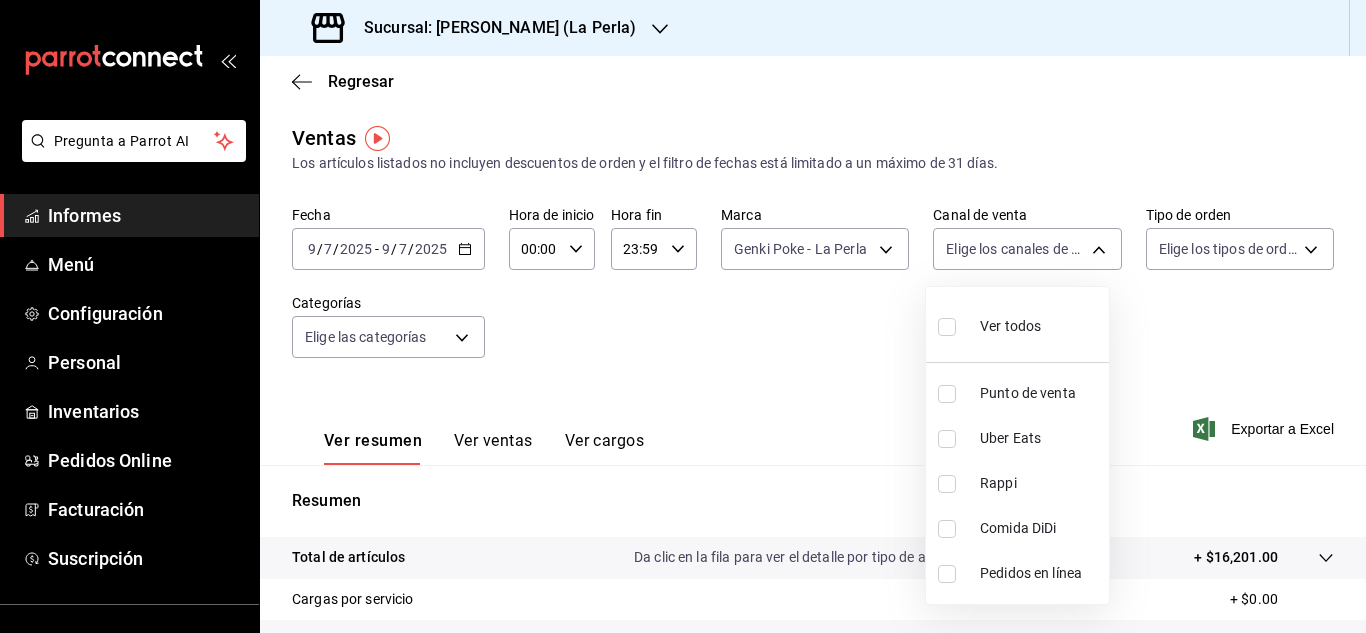 click at bounding box center (947, 529) 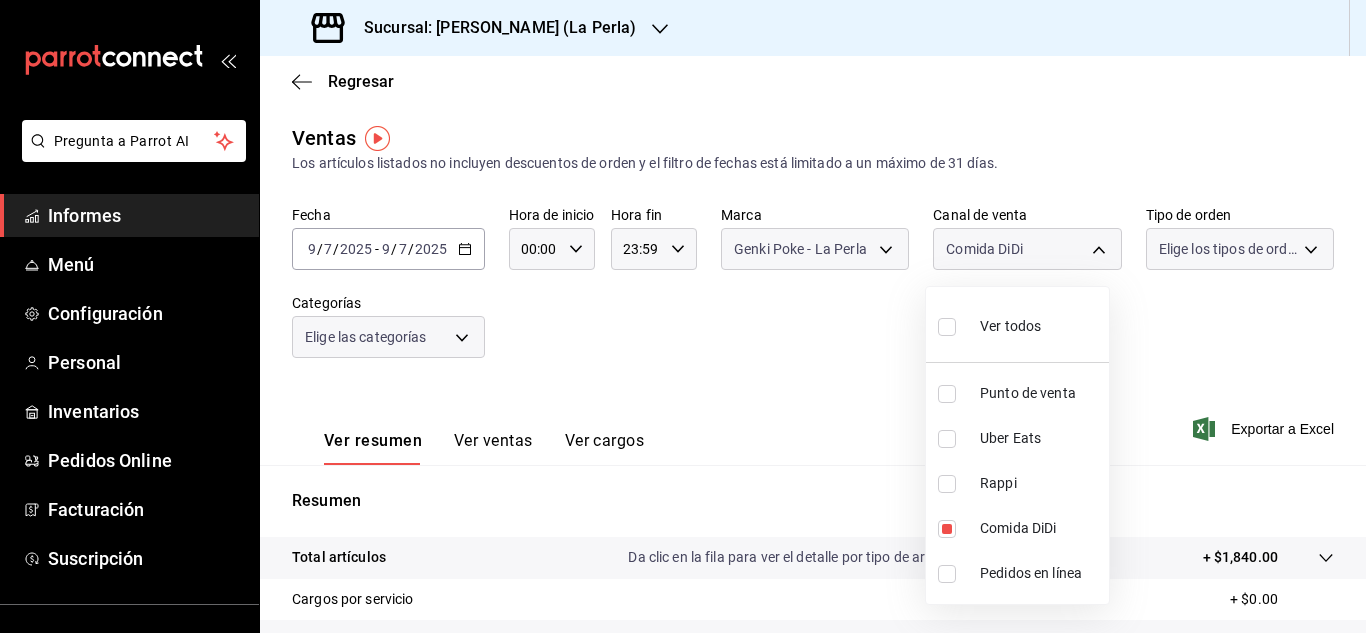 click at bounding box center (683, 316) 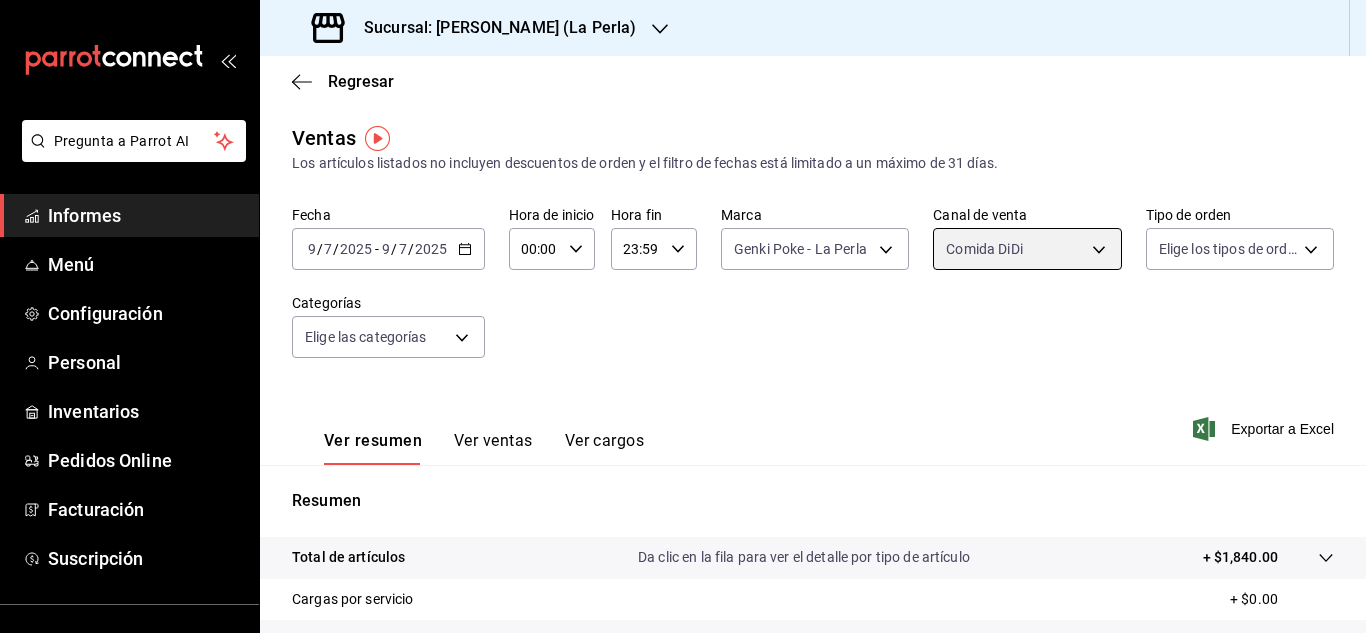 scroll, scrollTop: 326, scrollLeft: 0, axis: vertical 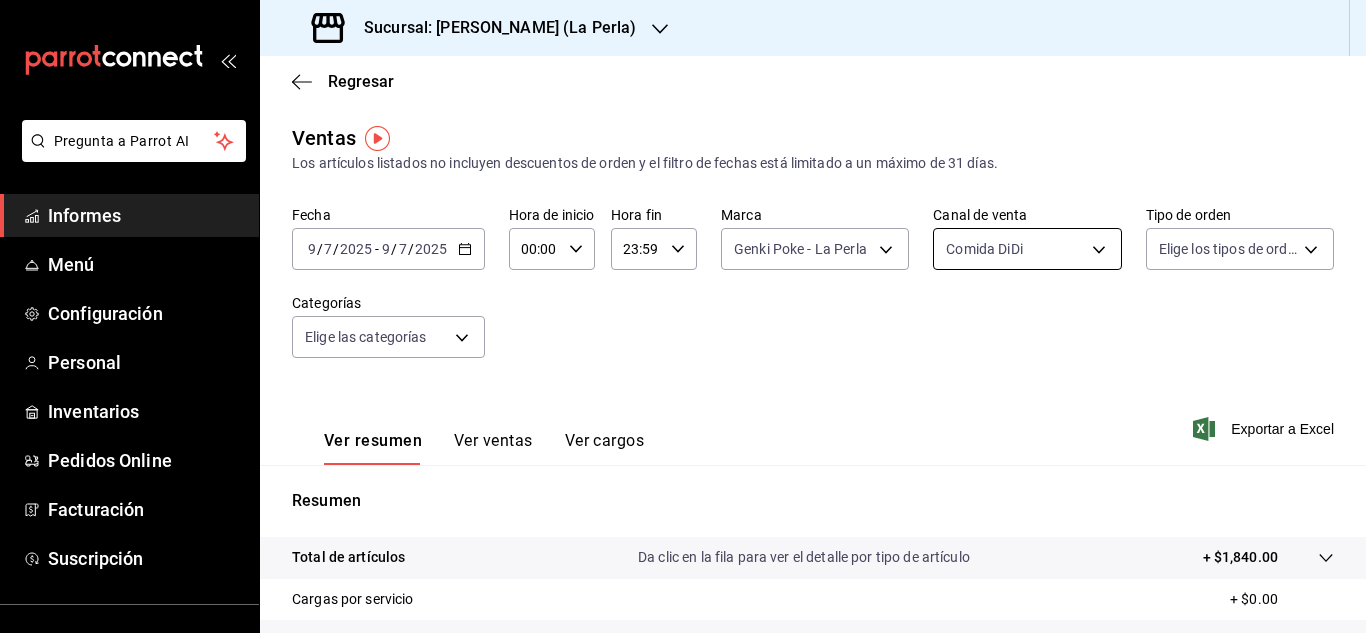 click on "Pregunta a Parrot AI Informes   Menú   Configuración   Personal   Inventarios   Pedidos Online   Facturación   Suscripción   Ayuda Recomendar loro   Sushi Express multiusuario   Sugerir nueva función   Sucursal: Genki Poke (La Perla) Regresar Ventas Los artículos listados no incluyen descuentos de orden y el filtro de fechas está limitado a un máximo de 31 días. Fecha 2025-07-09 9 / 7 / 2025 - 2025-07-09 9 / 7 / 2025 Hora de inicio 00:00 Hora de inicio Hora fin 23:59 Hora fin Marca Genki Poke - La Perla 63657dc0-0851-4c98-80e4-f8105bd6cb43 Canal de venta Comida DiDi DIDI_FOOD Tipo de orden Elige los tipos de orden Categorías Elige las categorías Ver resumen Ver ventas Ver cargos Exportar a Excel Resumen Total de artículos Da clic en la fila para ver el detalle por tipo de artículo + $1,840.00 Cargas por servicio + $0.00 Venta bruta = $1,840.00 Descuentos totales - $689.05 Certificados de regalo - $0.00 Venta total = $1,150.95 Impuestos - $158.75 Venta neta = $992.20 Texto original Ir a un video" at bounding box center (683, 316) 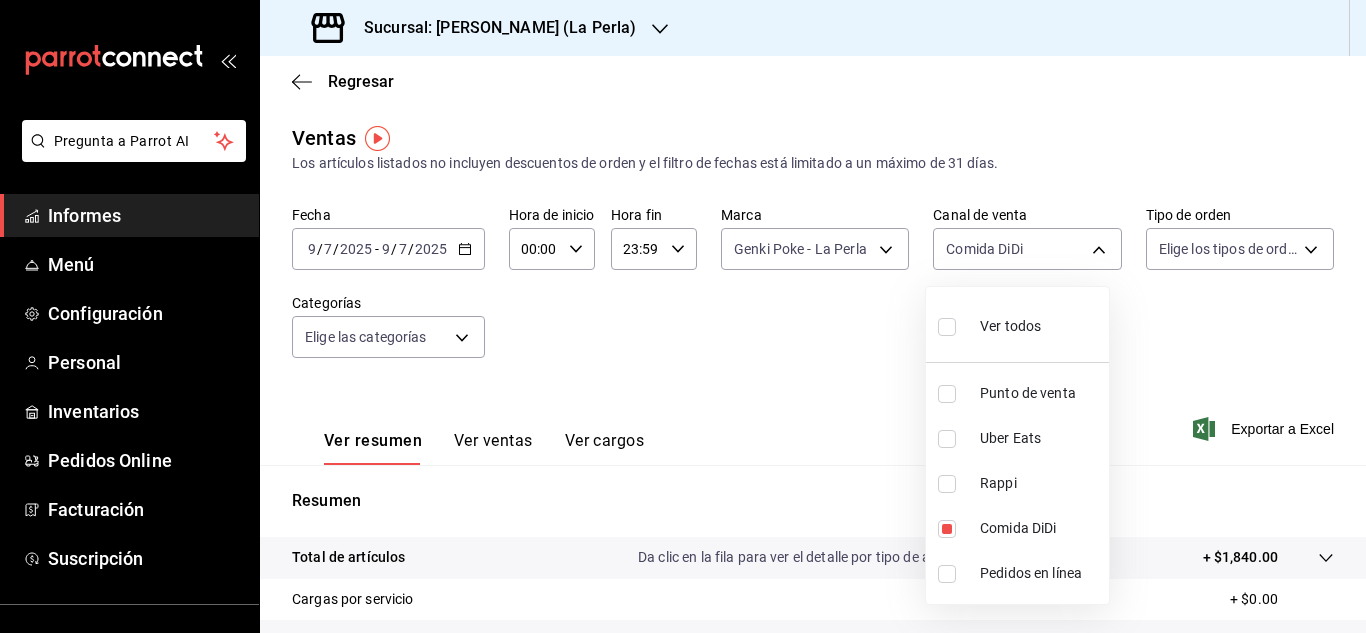 click at bounding box center (947, 327) 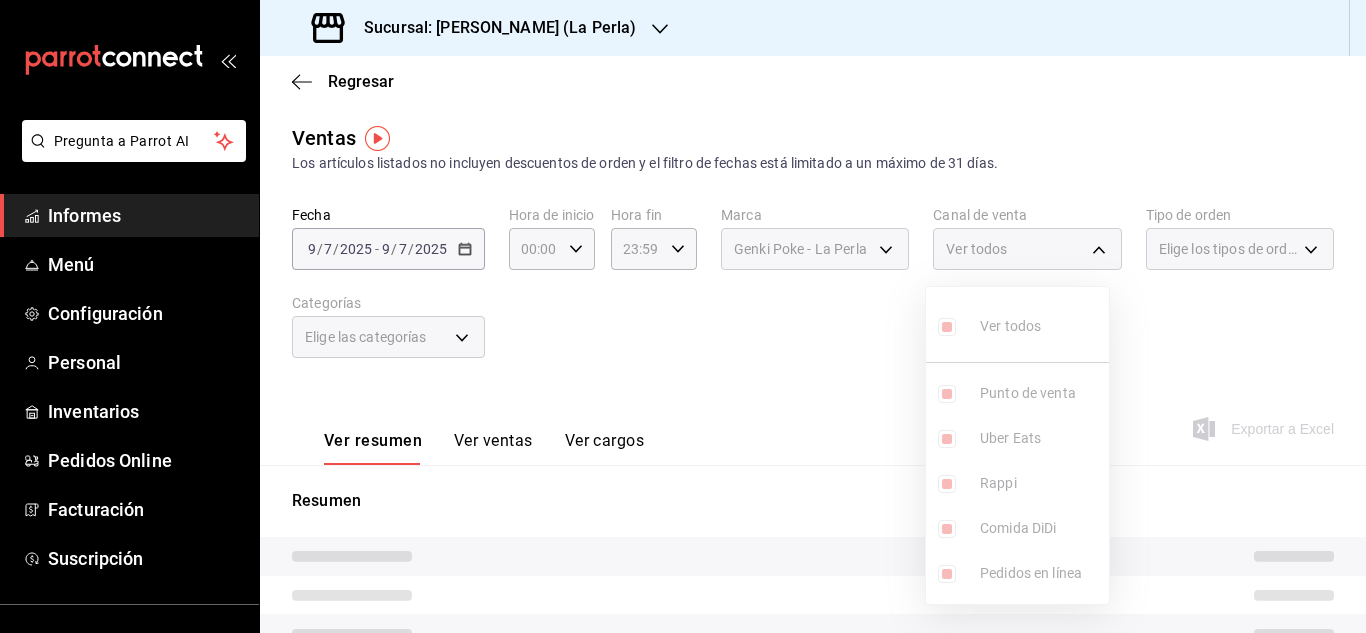 click at bounding box center (683, 316) 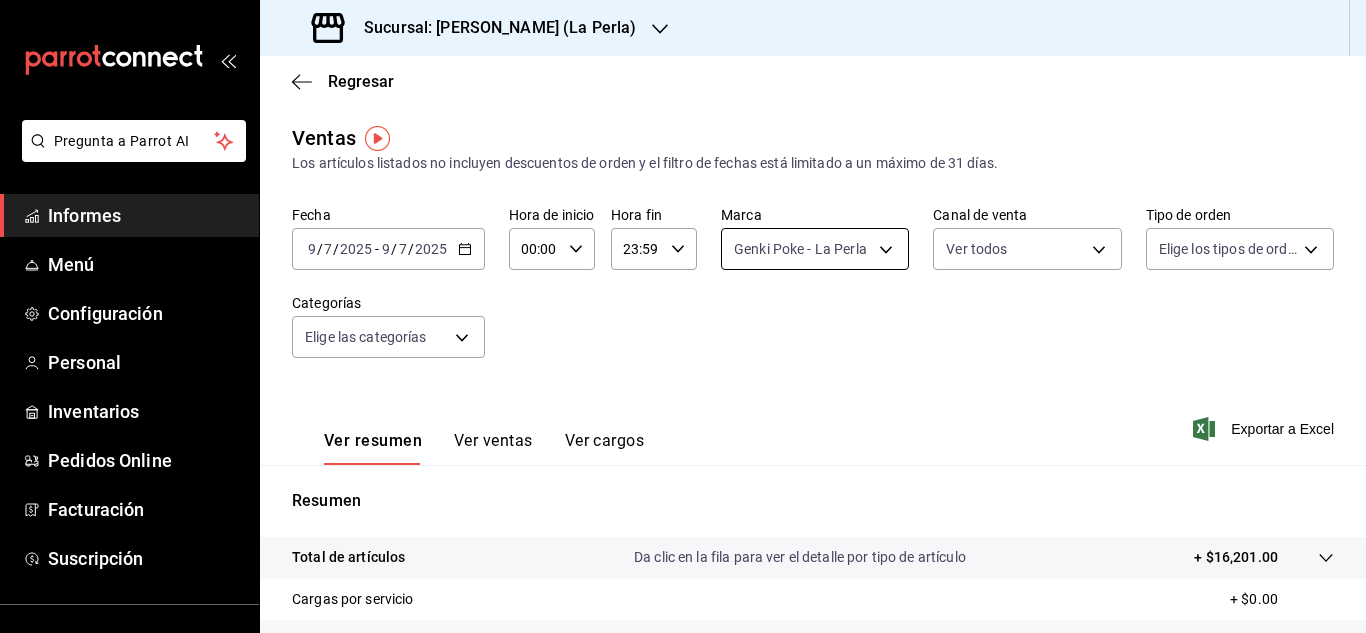click on "Pregunta a Parrot AI Informes   Menú   Configuración   Personal   Inventarios   Pedidos Online   Facturación   Suscripción   Ayuda Recomendar loro   Sushi Express multiusuario   Sugerir nueva función   Sucursal: Genki Poke (La Perla) Regresar Ventas Los artículos listados no incluyen descuentos de orden y el filtro de fechas está limitado a un máximo de 31 días. Fecha 2025-07-09 9 / 7 / 2025 - 2025-07-09 9 / 7 / 2025 Hora de inicio 00:00 Hora de inicio Hora fin 23:59 Hora fin Marca Genki Poke - La Perla 63657dc0-0851-4c98-80e4-f8105bd6cb43 Canal de venta Ver todos PARROT,UBER_EATS,RAPPI,DIDI_FOOD,ONLINE Tipo de orden Elige los tipos de orden Categorías Elige las categorías Ver resumen Ver ventas Ver cargos Exportar a Excel Resumen Total de artículos Da clic en la fila para ver el detalle por tipo de artículo + $16,201.00 Cargas por servicio + $0.00 Venta bruta = $16,201.00 Descuentos totales - $1,434.55 Certificados de regalo - $0.00 Venta total = $14,766.45 Impuestos - $2,036.75 Venta neta" at bounding box center (683, 316) 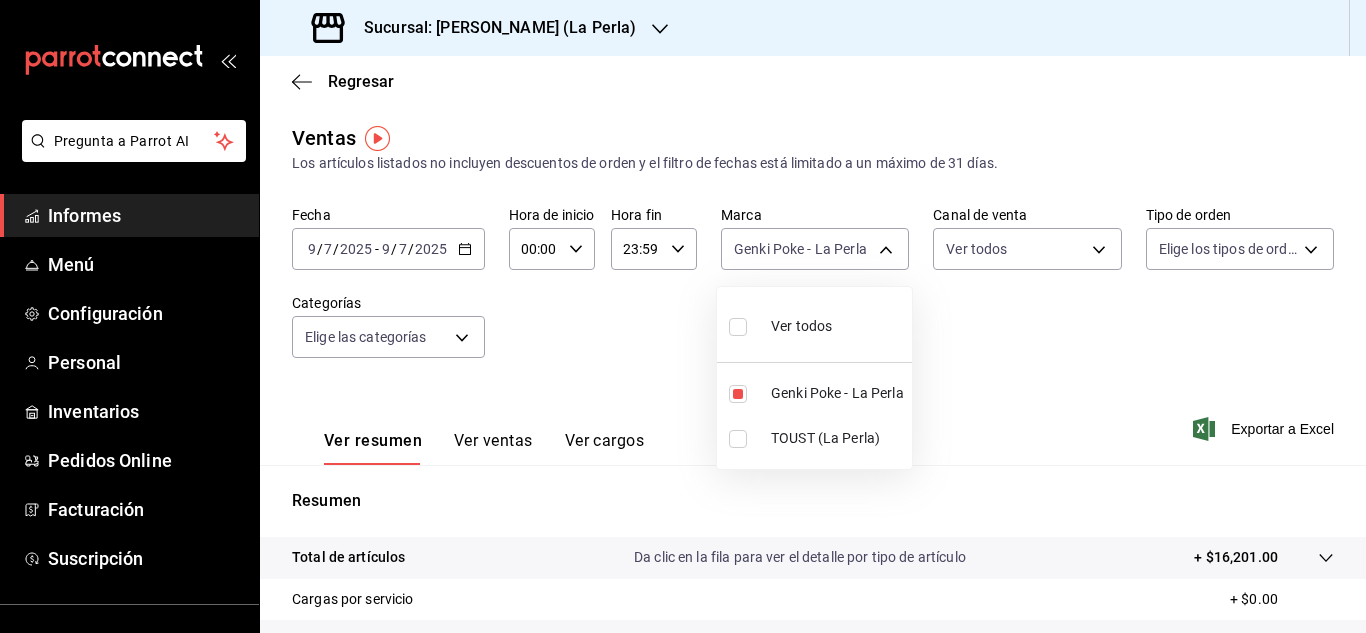 click at bounding box center (683, 316) 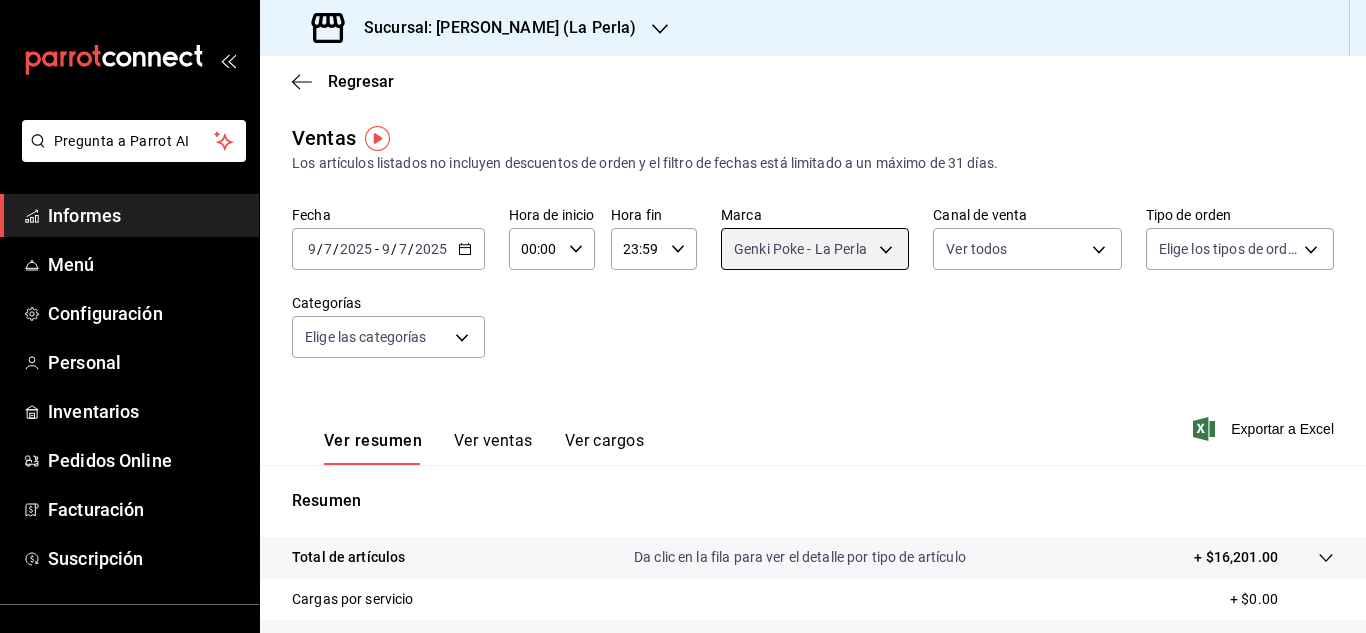 scroll, scrollTop: 326, scrollLeft: 0, axis: vertical 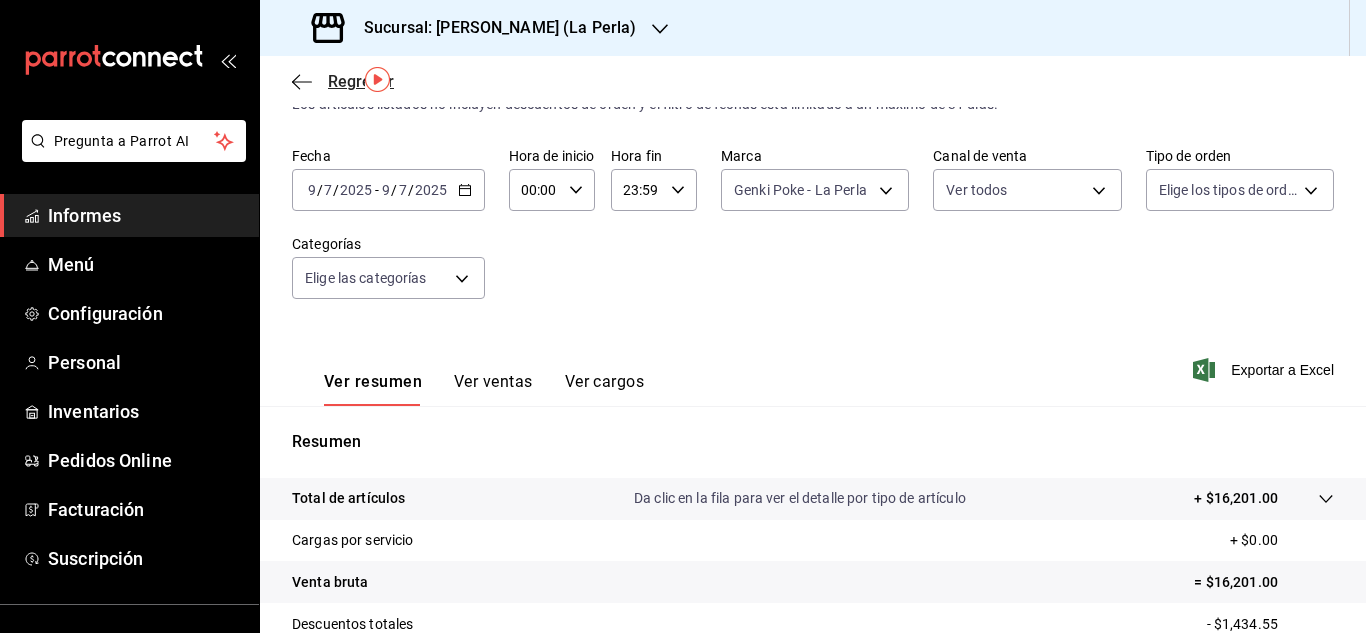 click 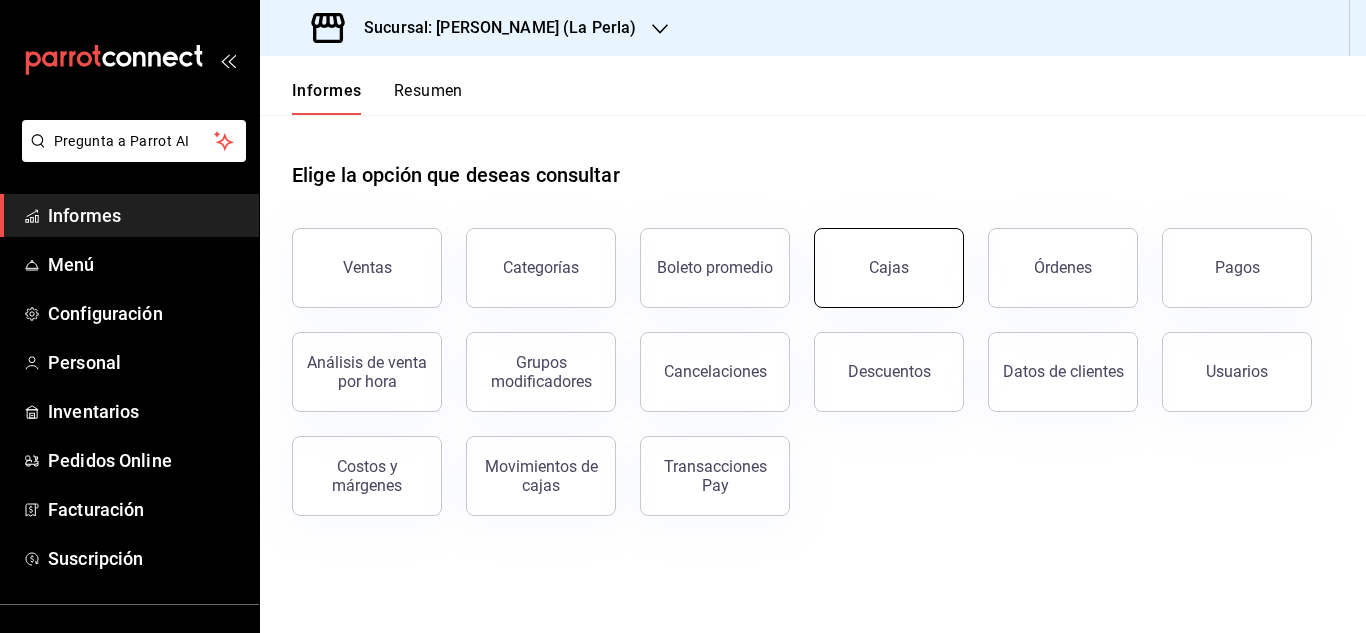 click on "Cajas" at bounding box center [889, 267] 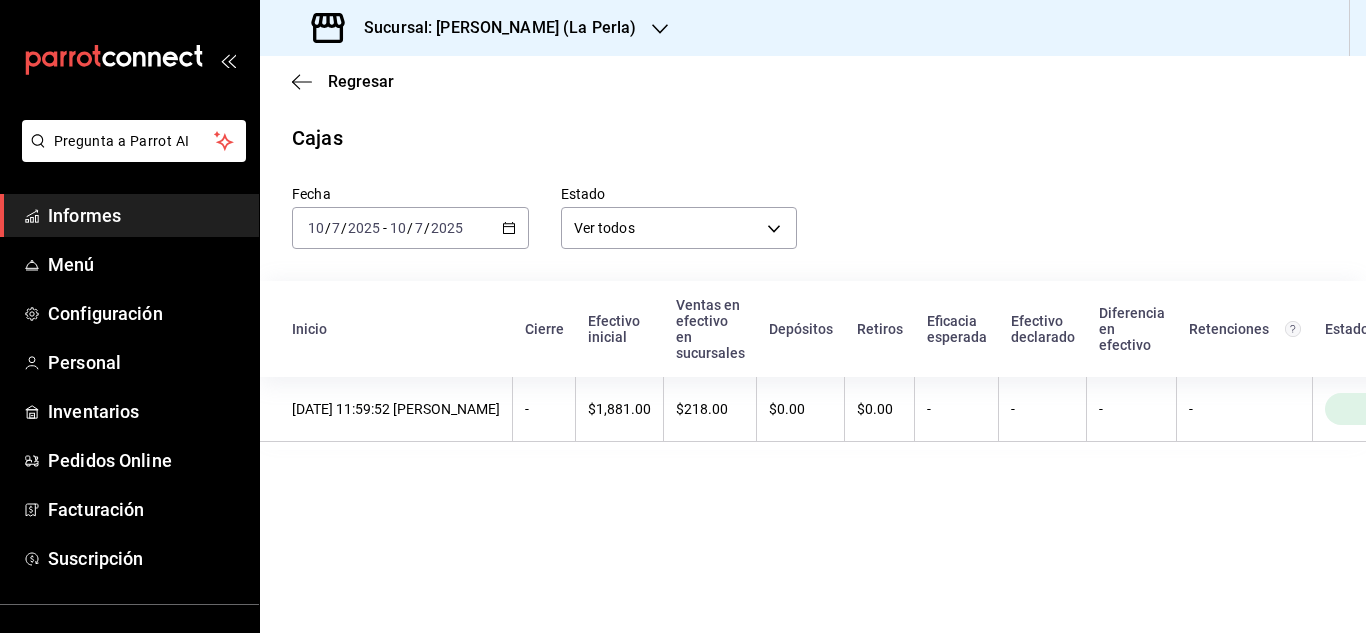 click on "2025-07-10 10 / 7 / 2025 - 2025-07-10 10 / 7 / 2025" at bounding box center [410, 228] 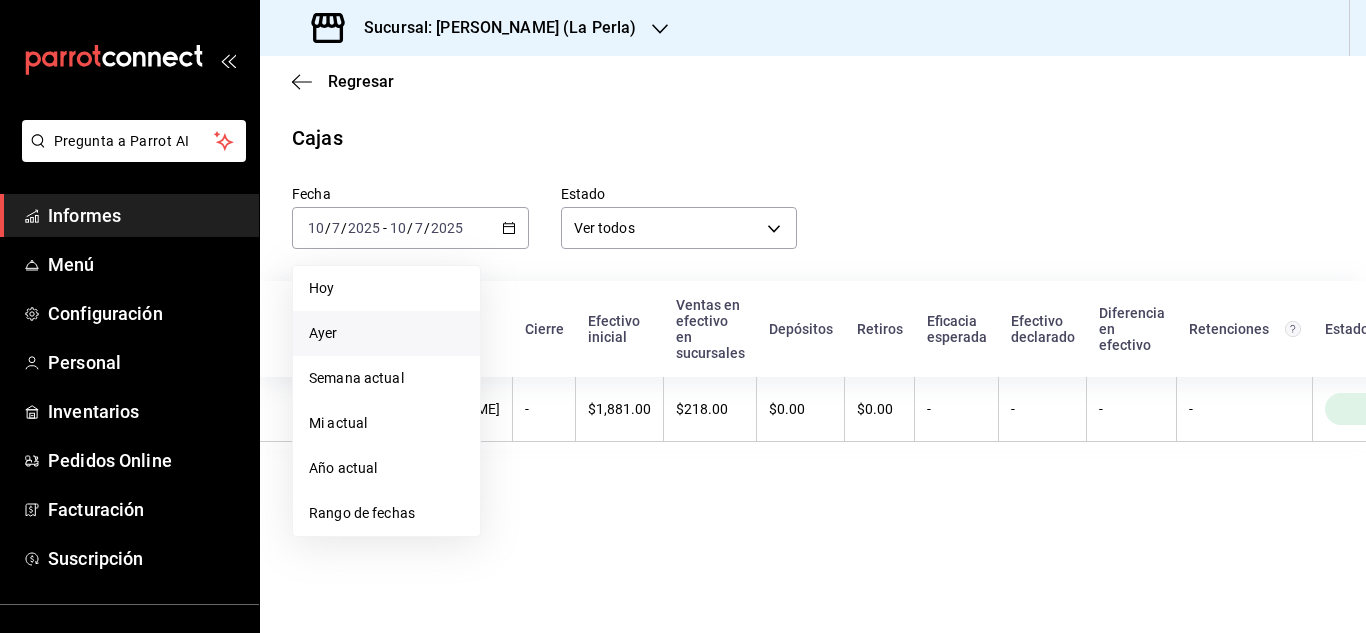 click on "Ayer" at bounding box center (386, 333) 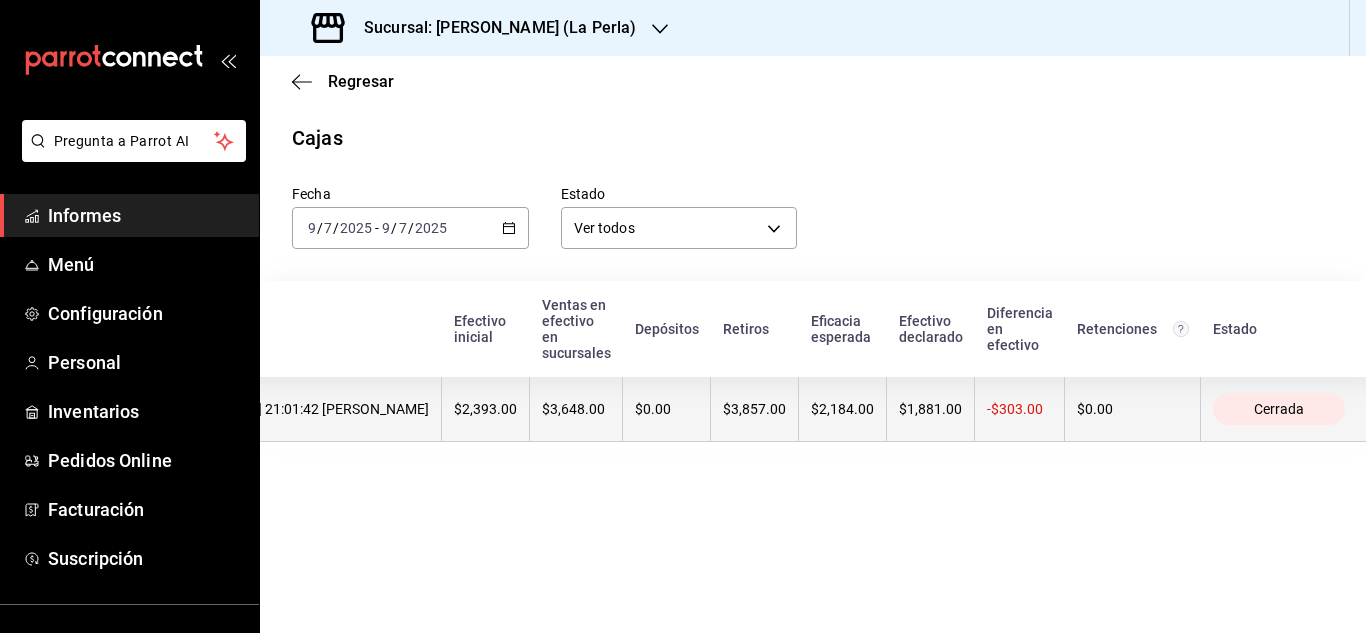 scroll, scrollTop: 0, scrollLeft: 330, axis: horizontal 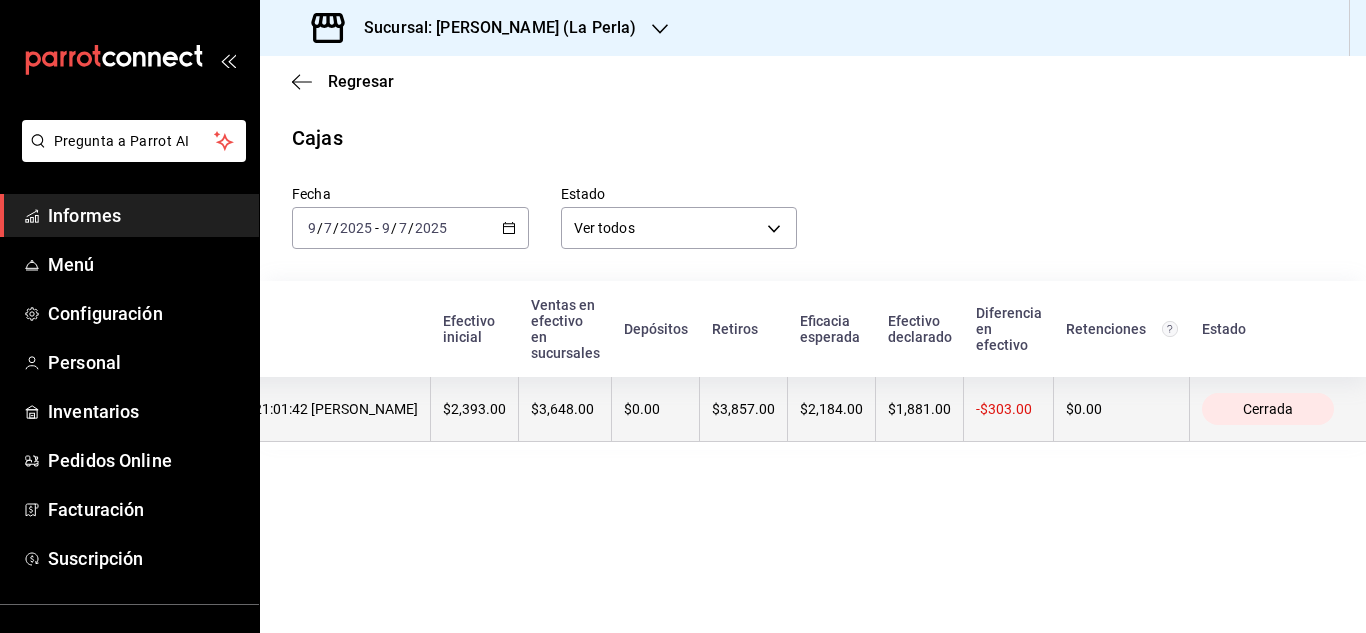 click on "$3,648.00" at bounding box center (565, 409) 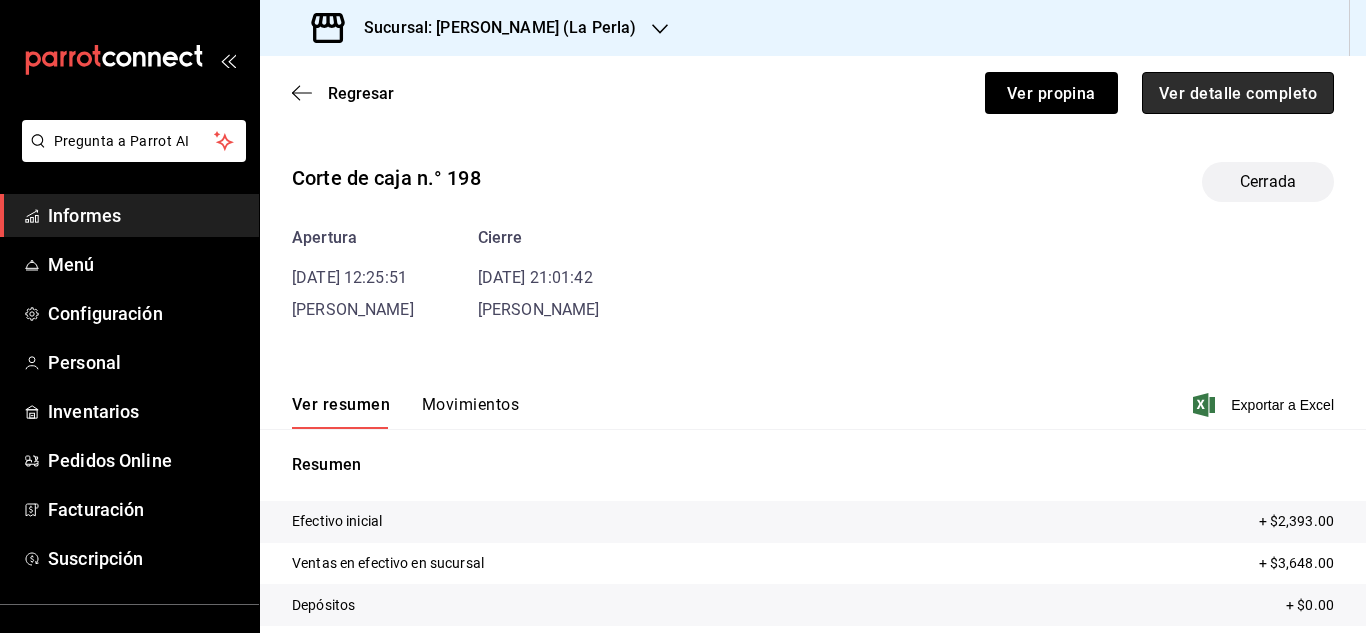 click on "Ver detalle completo" at bounding box center [1238, 93] 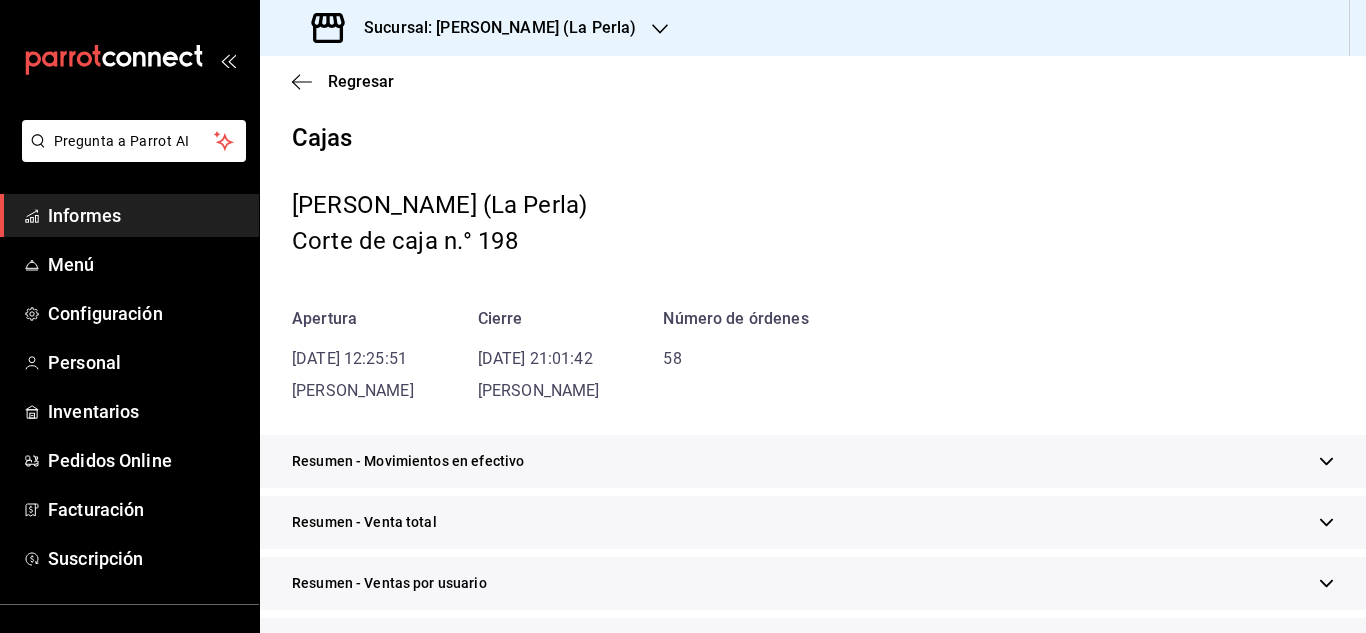 scroll, scrollTop: 158, scrollLeft: 0, axis: vertical 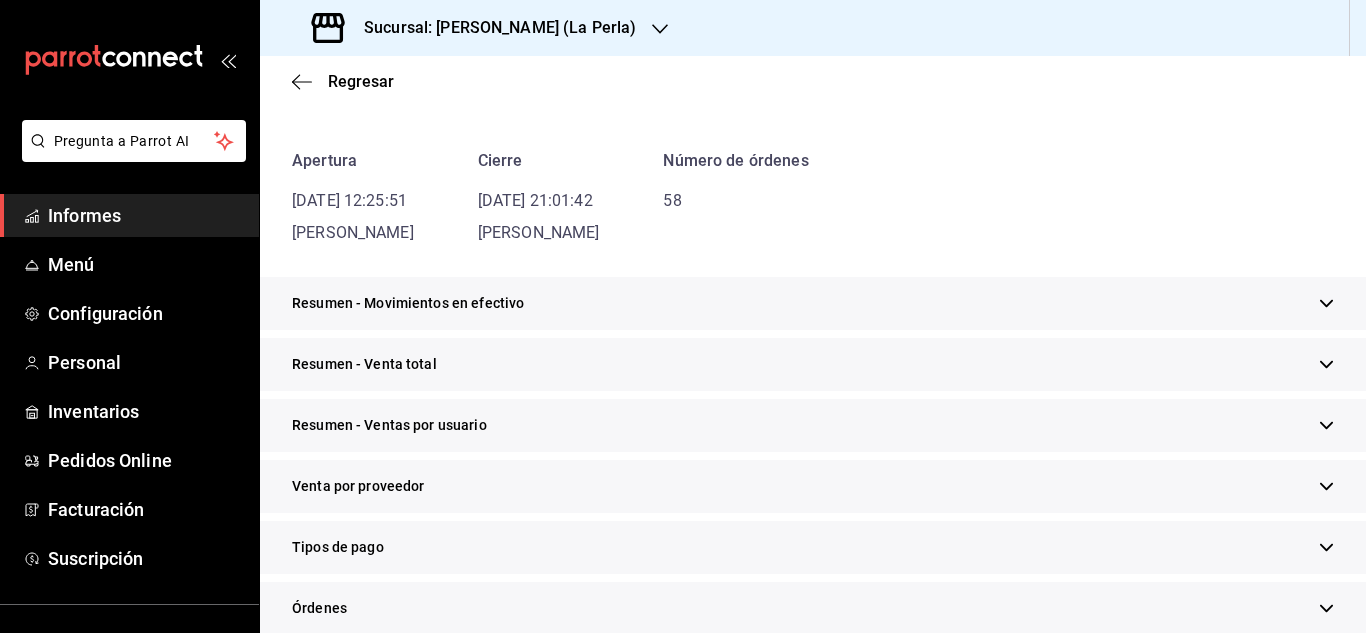 click on "Resumen - Venta total" at bounding box center [813, 364] 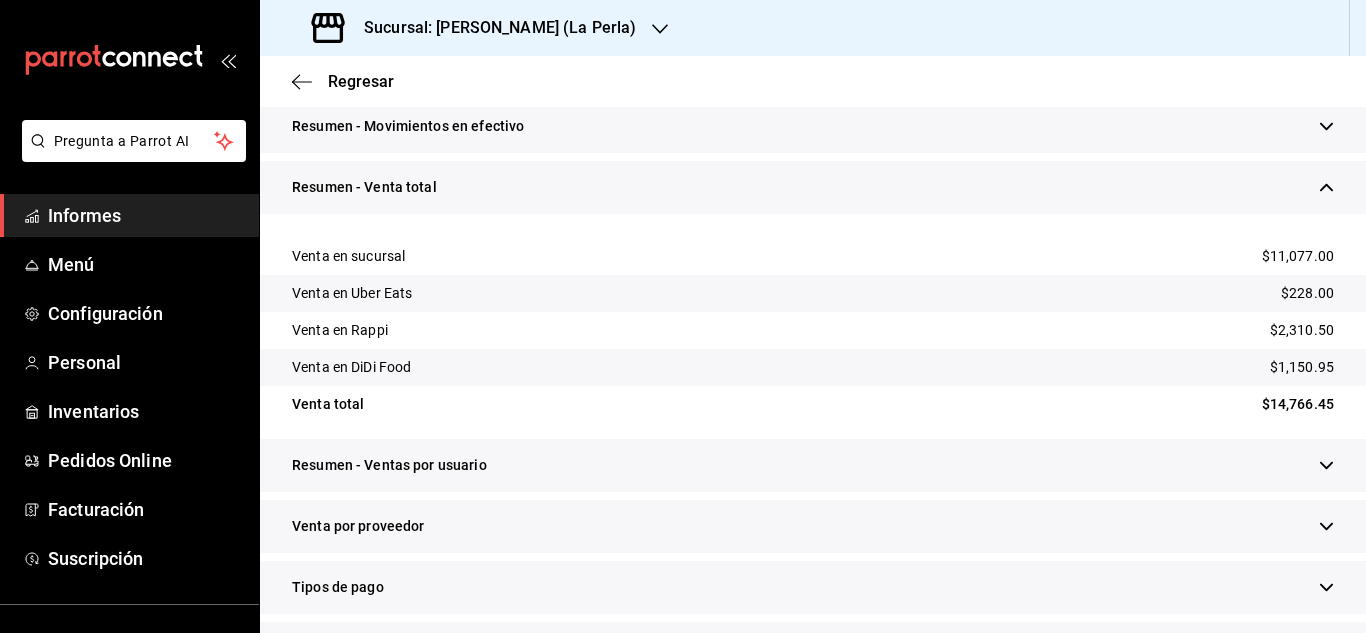 scroll, scrollTop: 336, scrollLeft: 0, axis: vertical 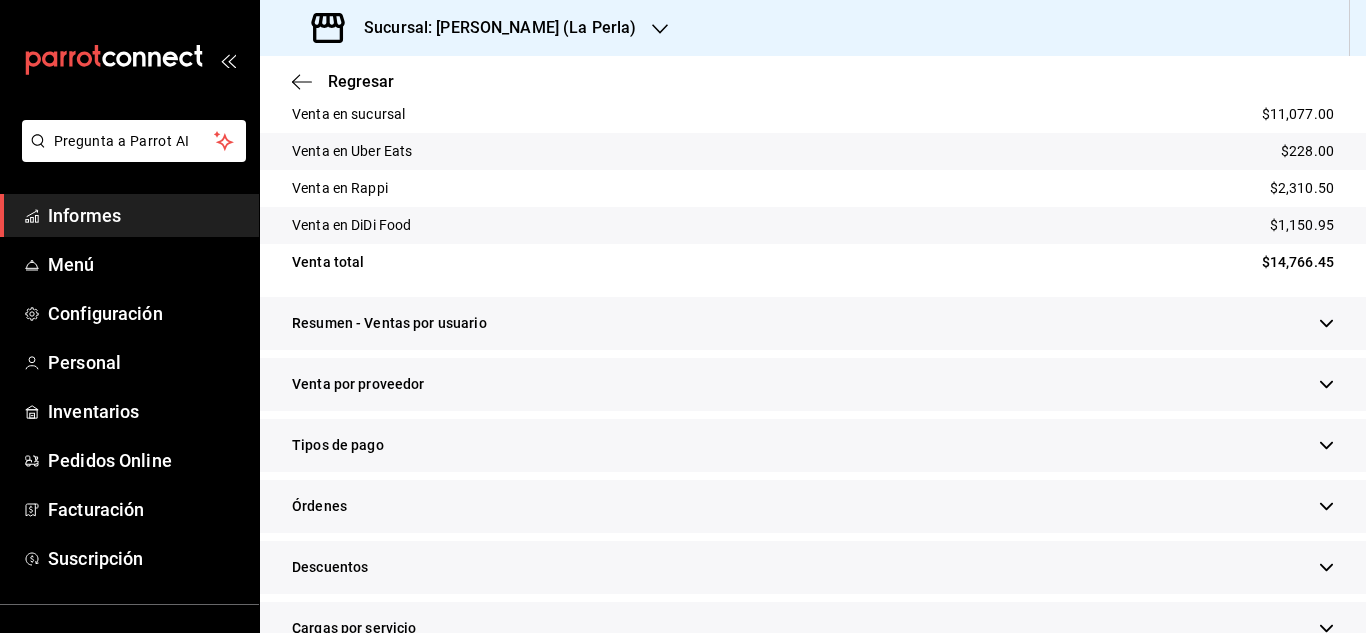 click on "Tipos de pago" at bounding box center [813, 445] 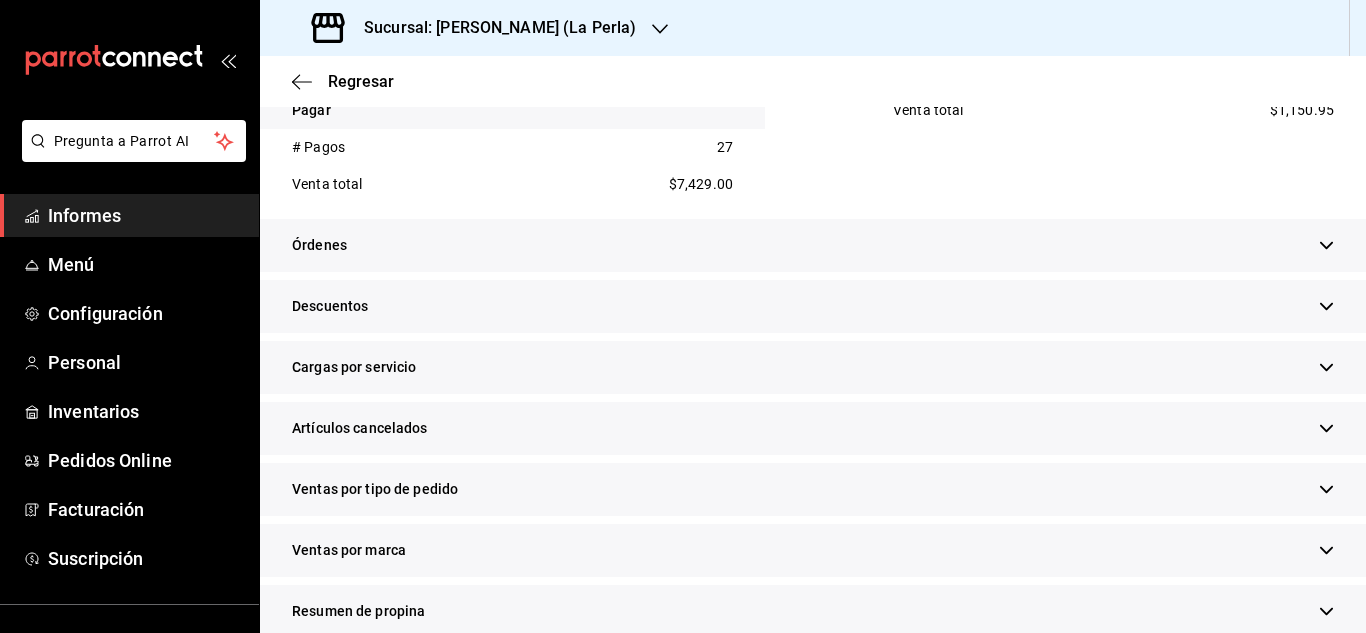 scroll, scrollTop: 1381, scrollLeft: 0, axis: vertical 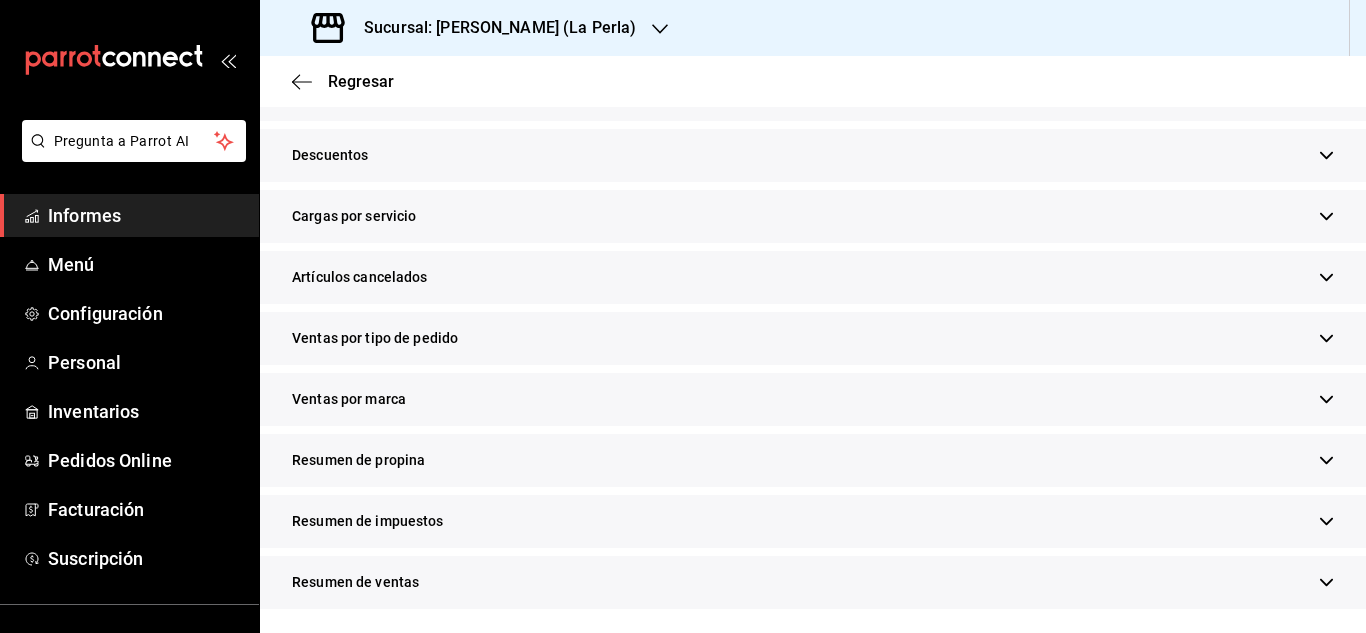 click on "Resumen de propina" at bounding box center [813, 460] 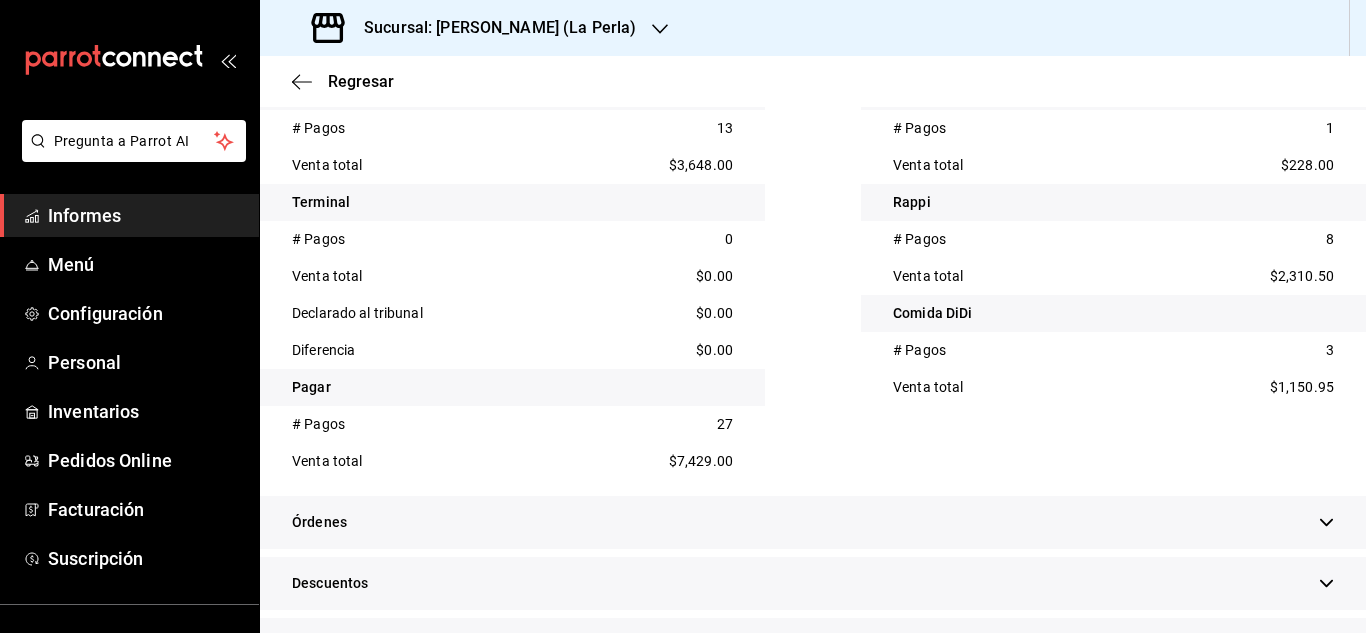scroll, scrollTop: 843, scrollLeft: 0, axis: vertical 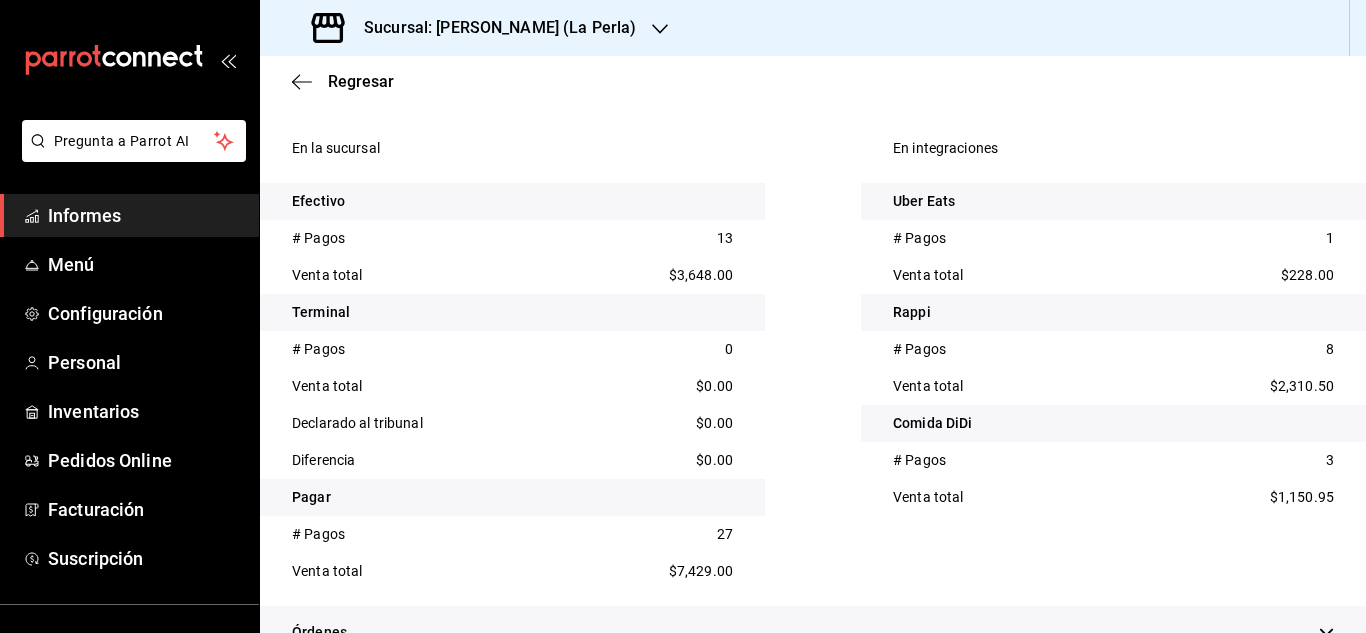 click on "Regresar" at bounding box center [813, 81] 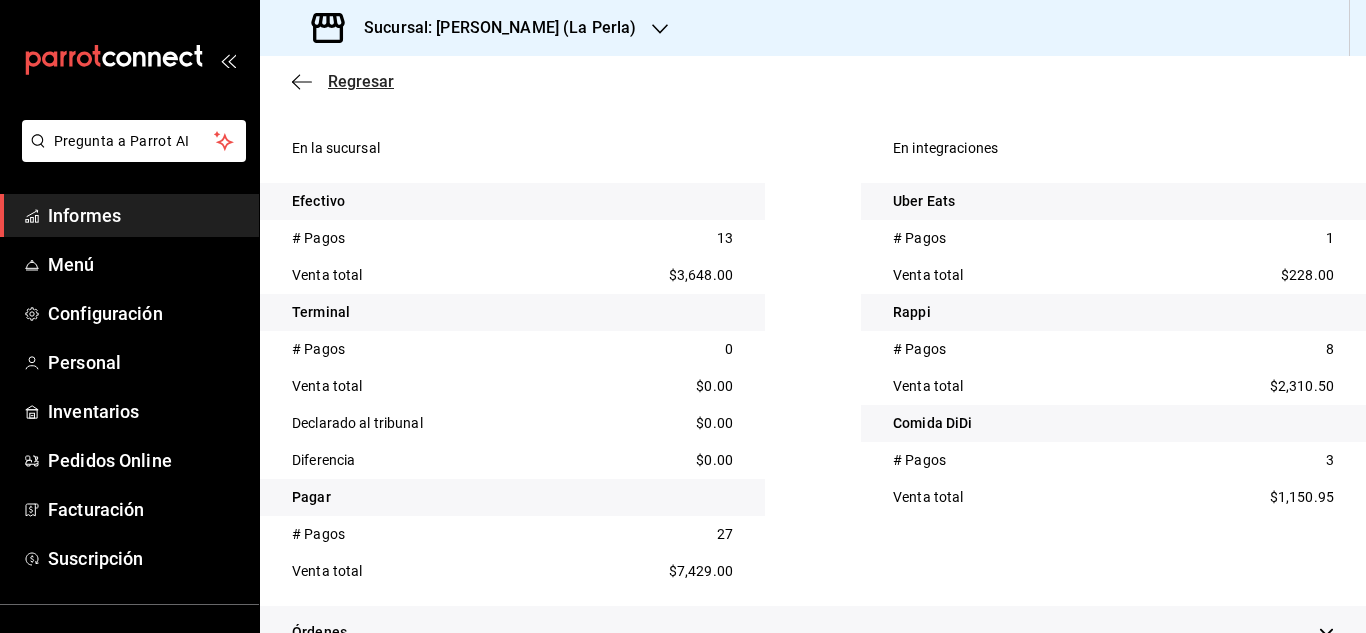 click 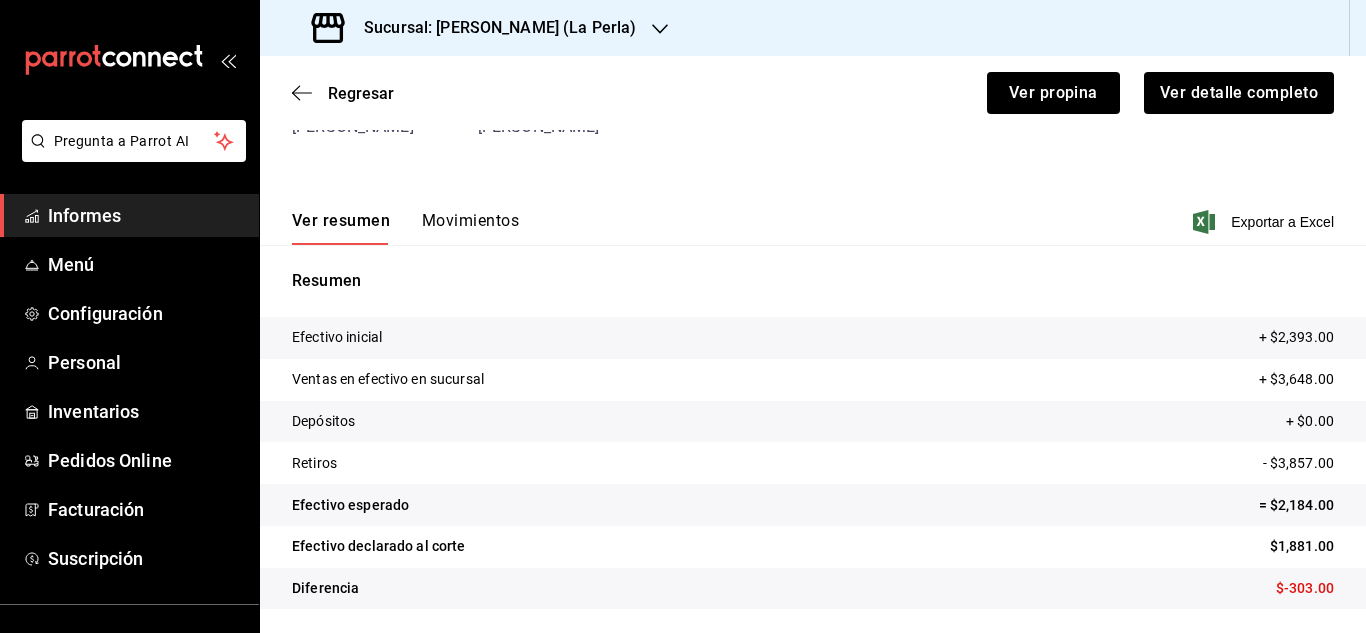 scroll, scrollTop: 183, scrollLeft: 0, axis: vertical 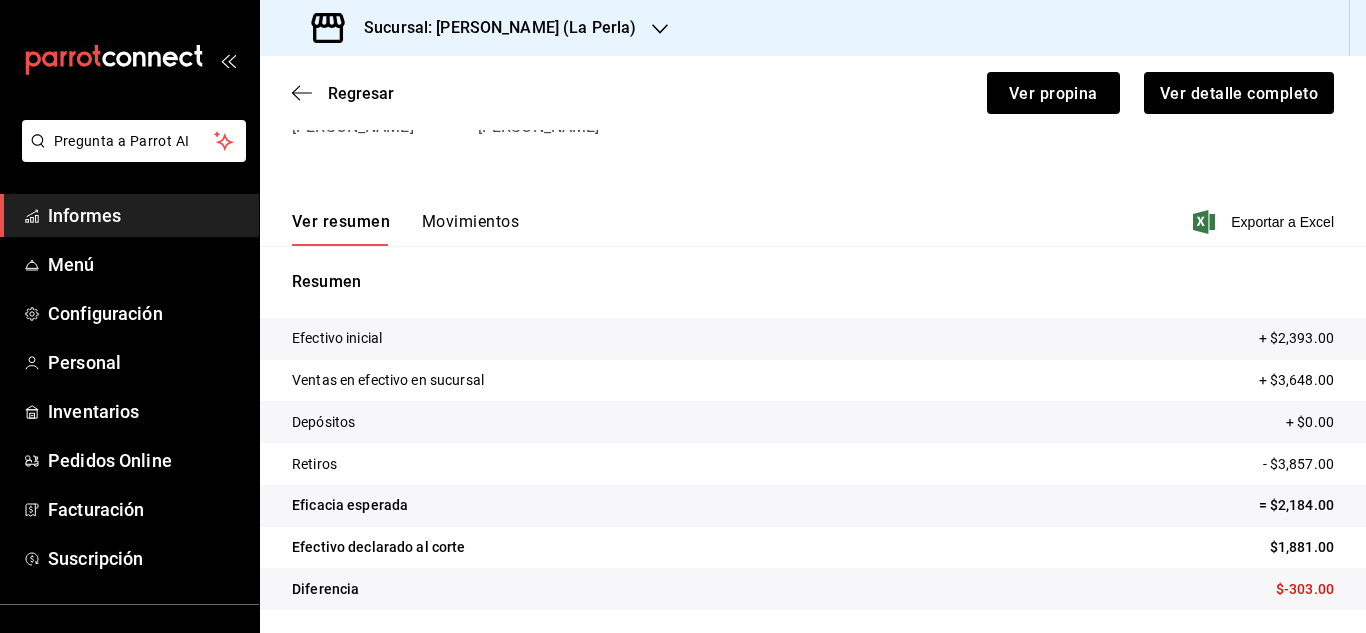 click on "Movimientos" at bounding box center [470, 228] 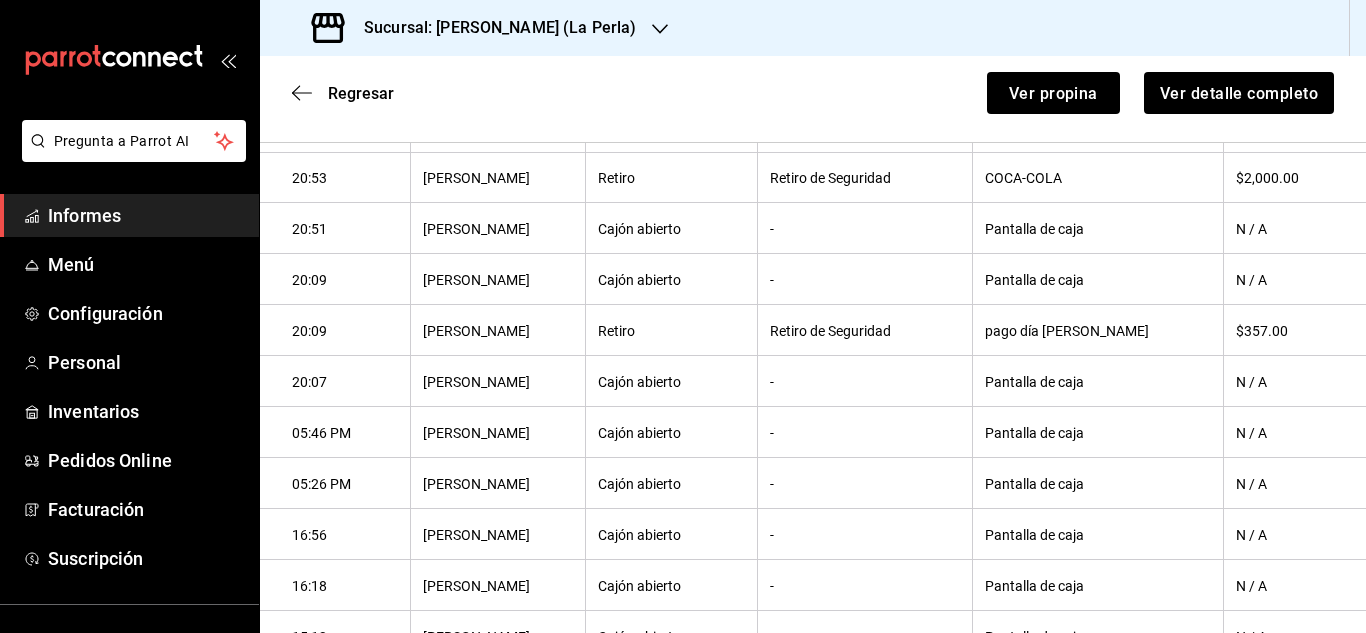 scroll, scrollTop: 515, scrollLeft: 0, axis: vertical 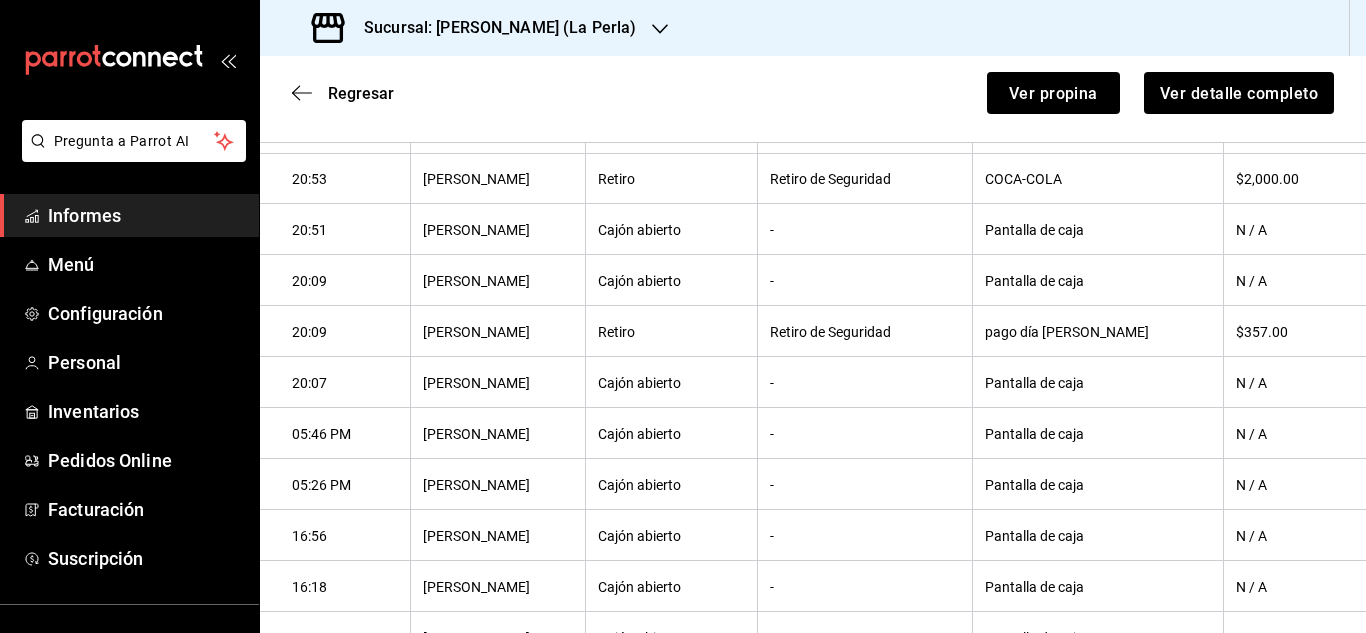 type 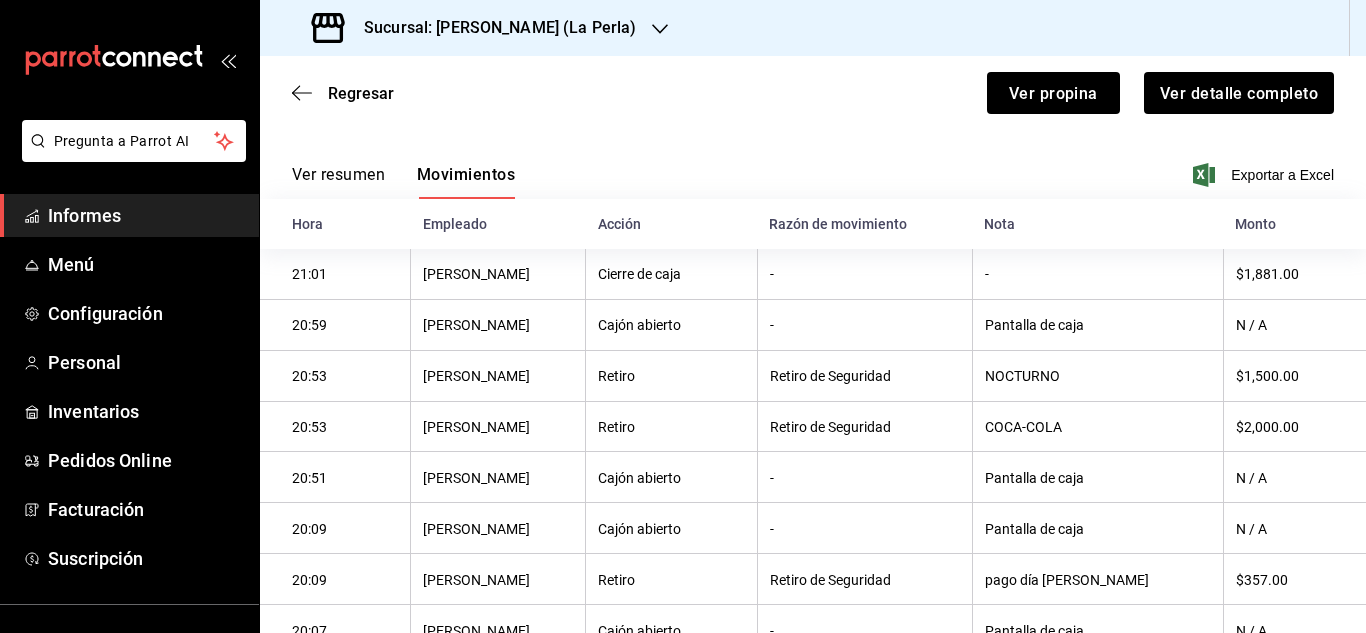 scroll, scrollTop: 212, scrollLeft: 0, axis: vertical 